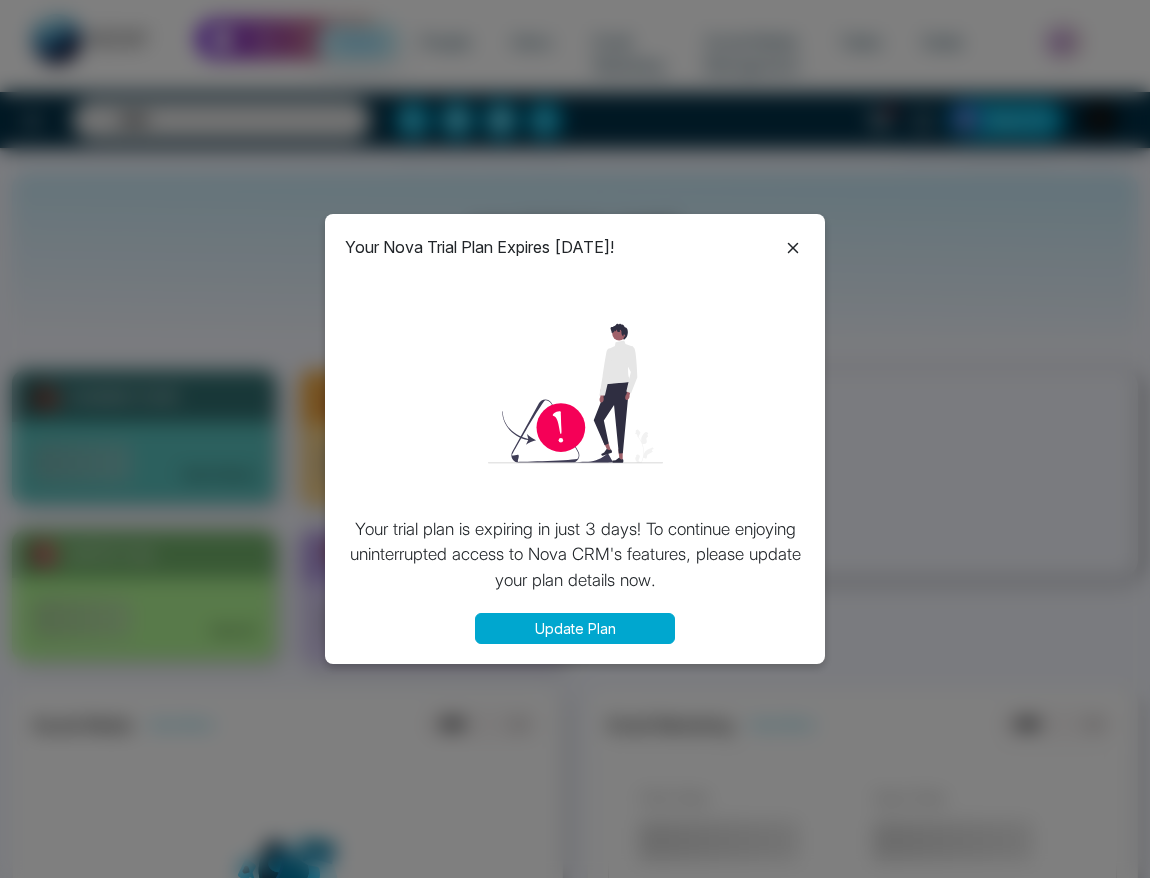 select on "*" 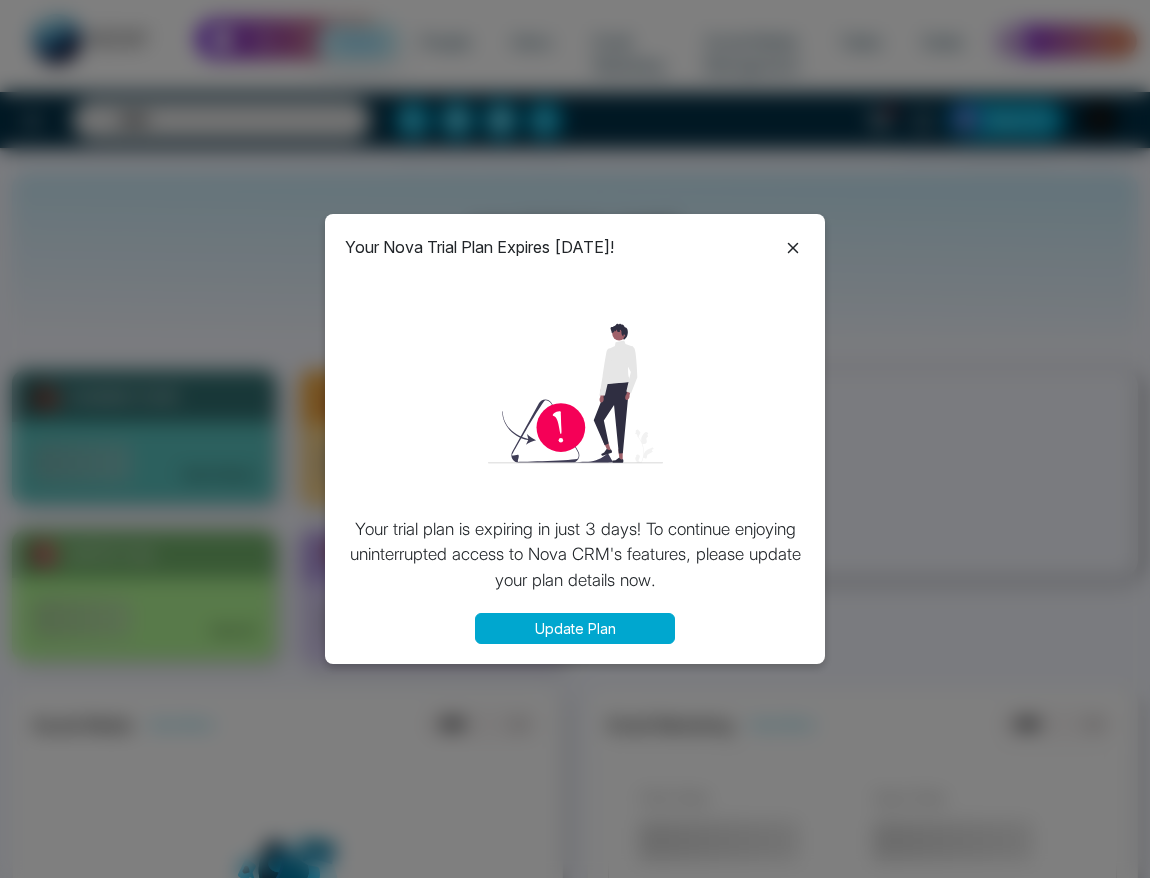 select on "*" 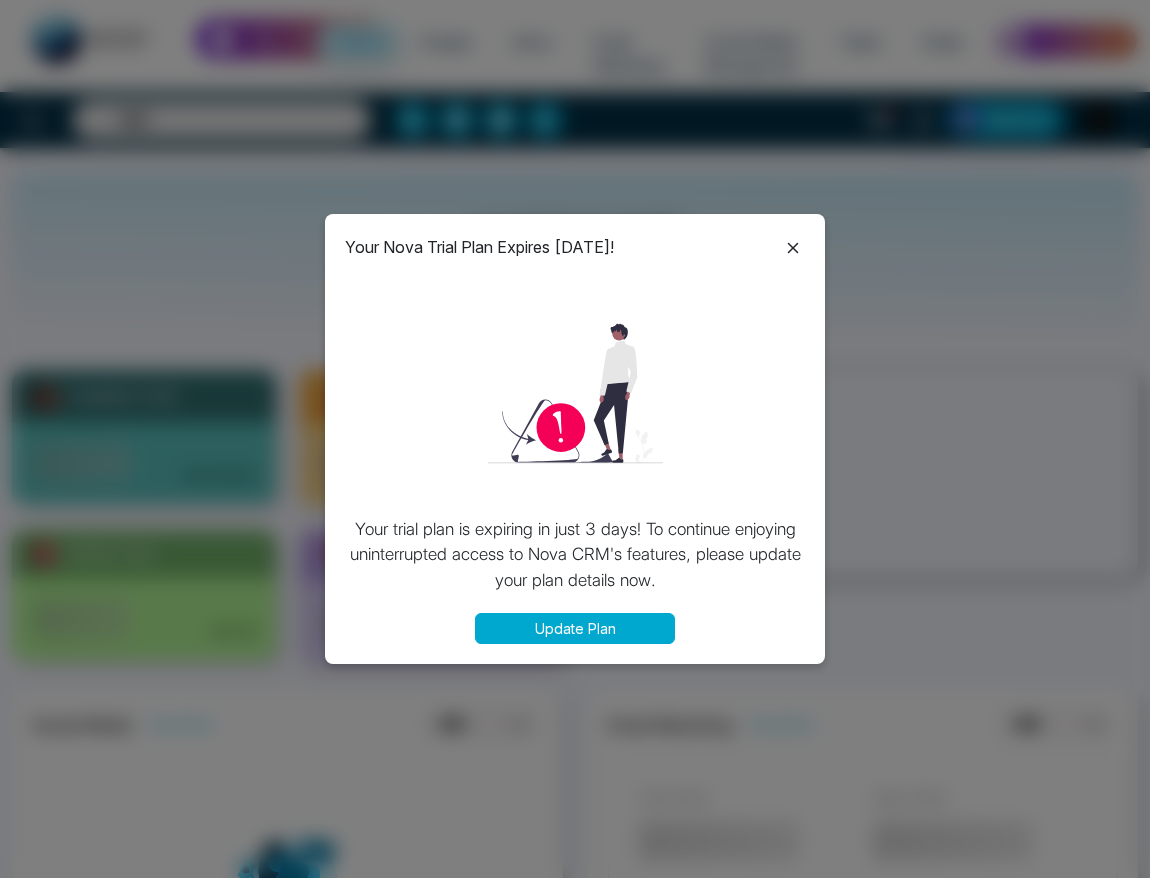 scroll, scrollTop: 0, scrollLeft: 0, axis: both 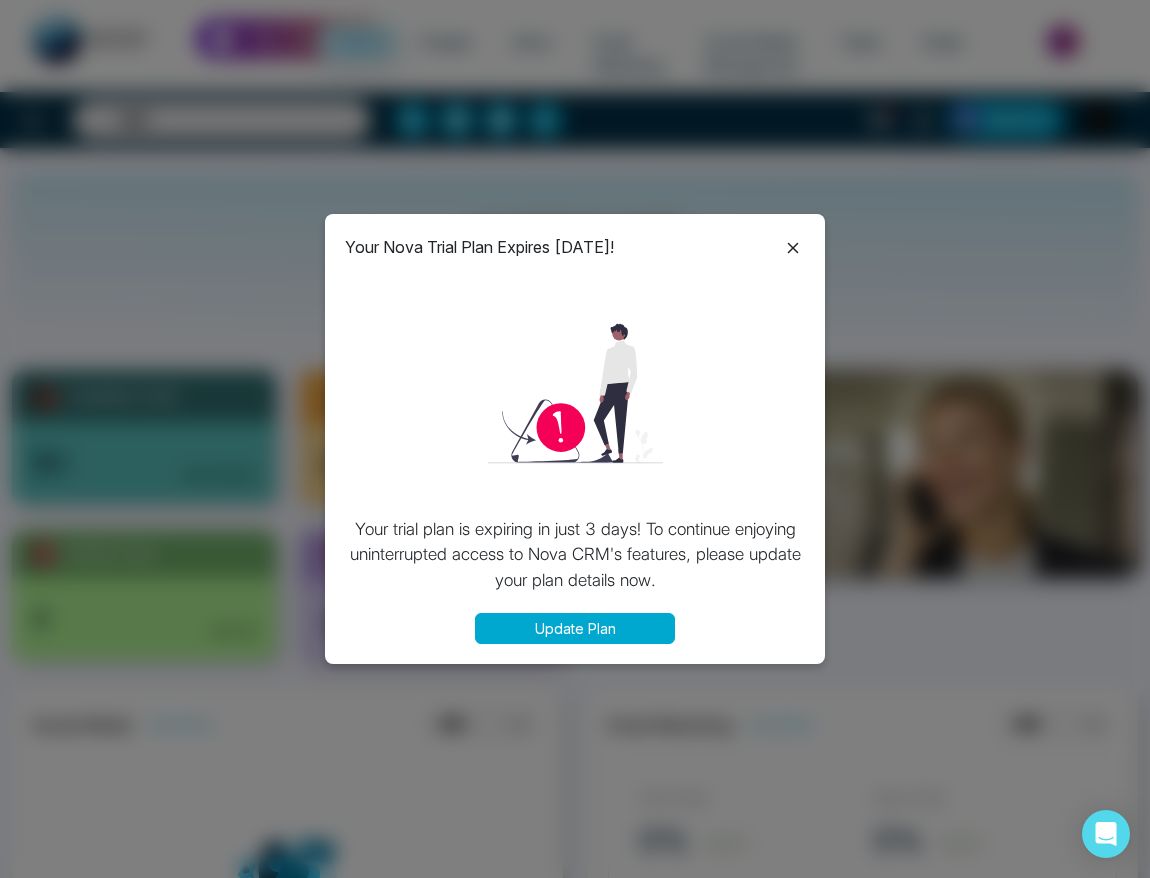 click on "Your Nova Trial Plan Expires [DATE]! Your trial plan is expiring in just 3 days! To continue enjoying uninterrupted access to Nova CRM's features, please update your plan details now. Update Plan" at bounding box center (575, 439) 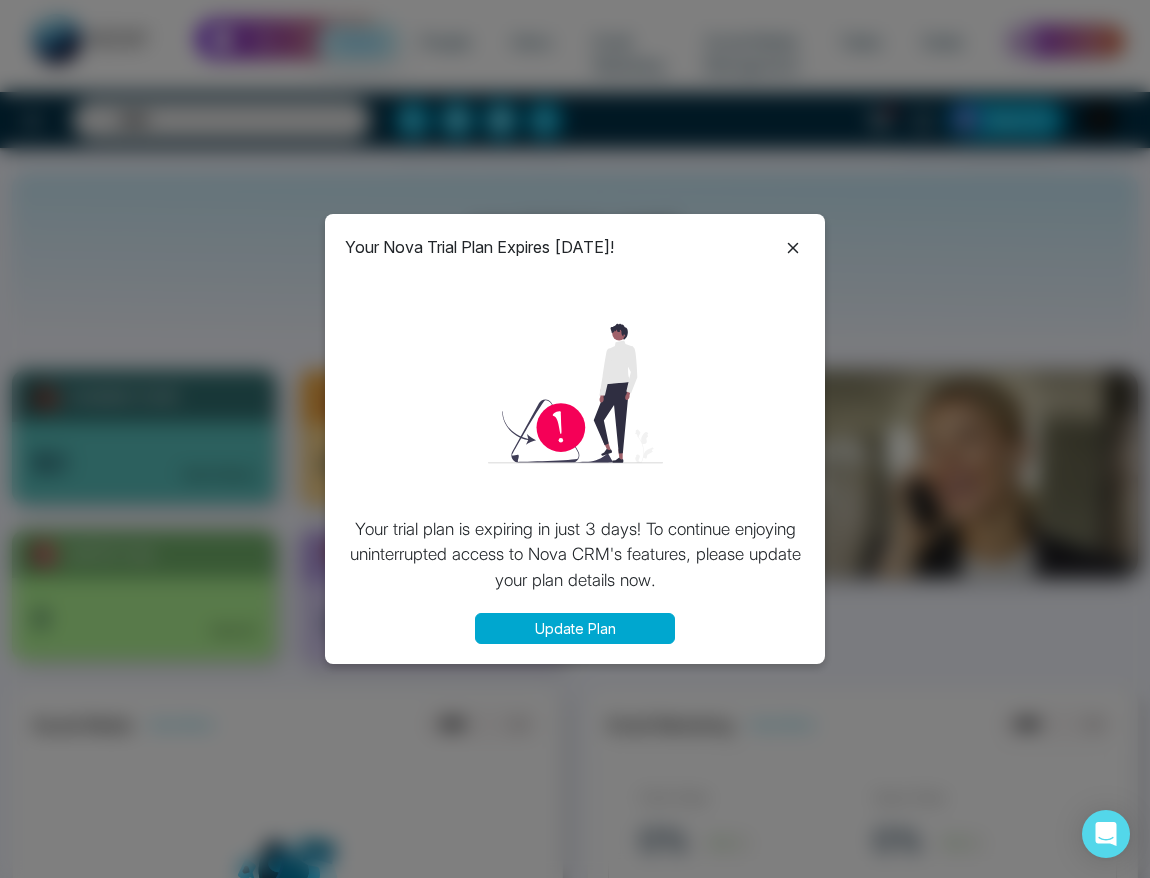 click 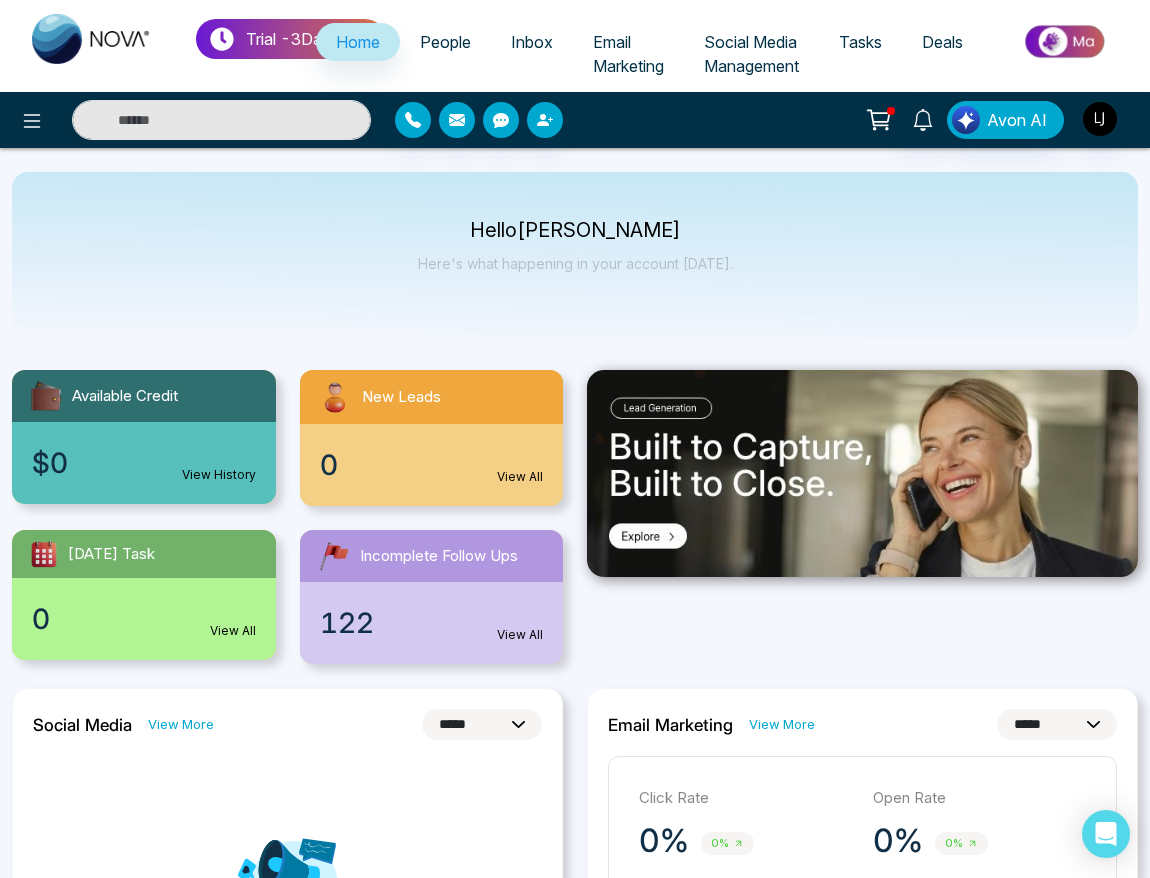 click on "People" at bounding box center (445, 42) 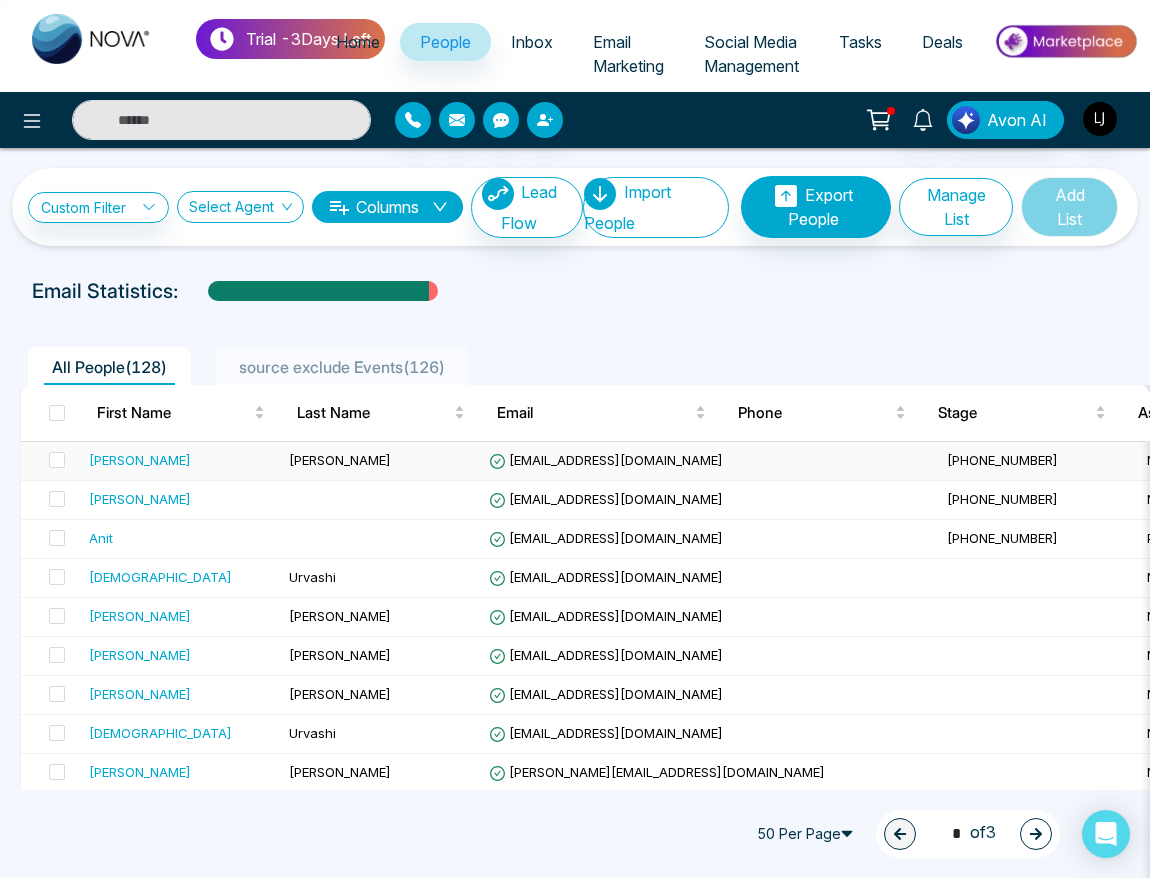 click on "[PERSON_NAME]" at bounding box center [140, 460] 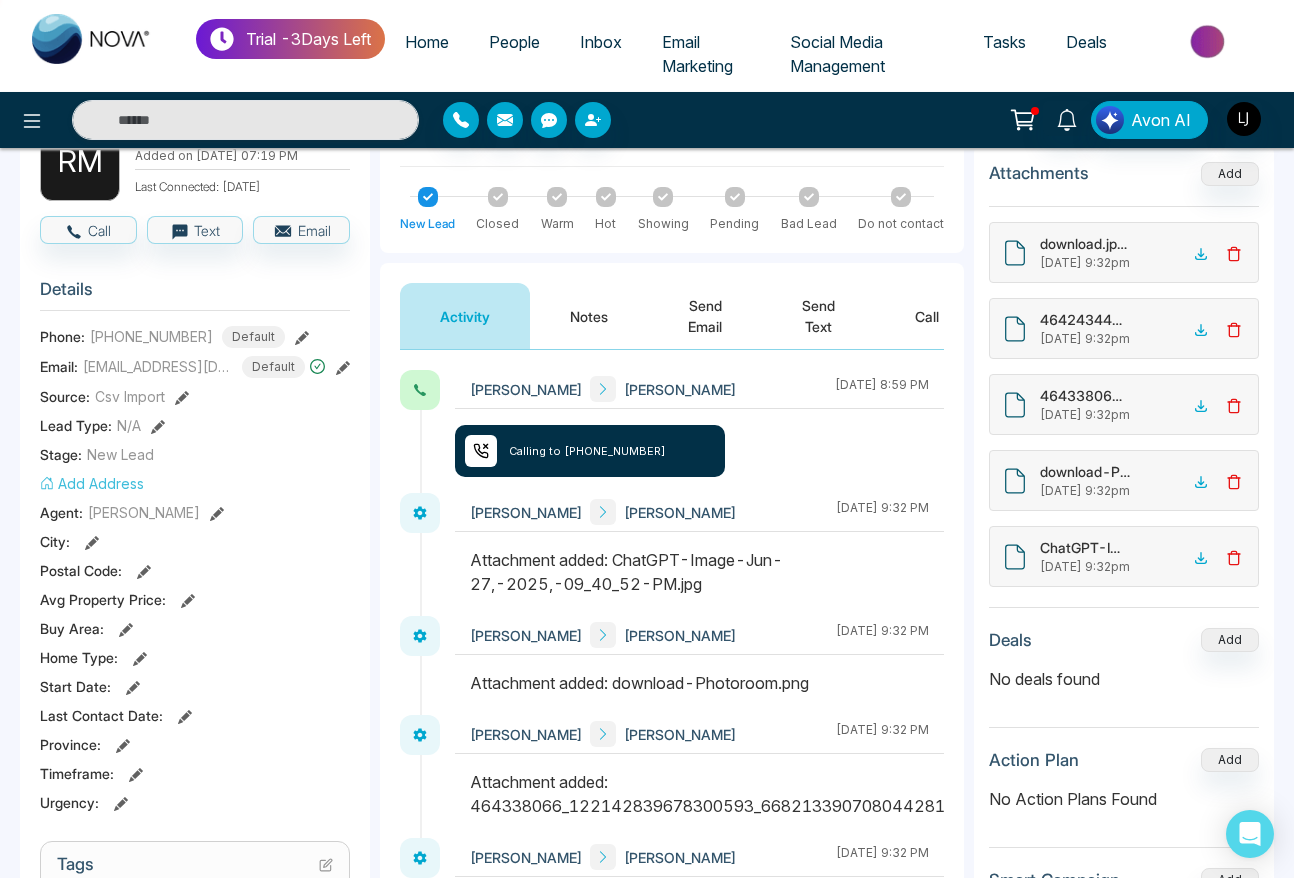 scroll, scrollTop: 0, scrollLeft: 0, axis: both 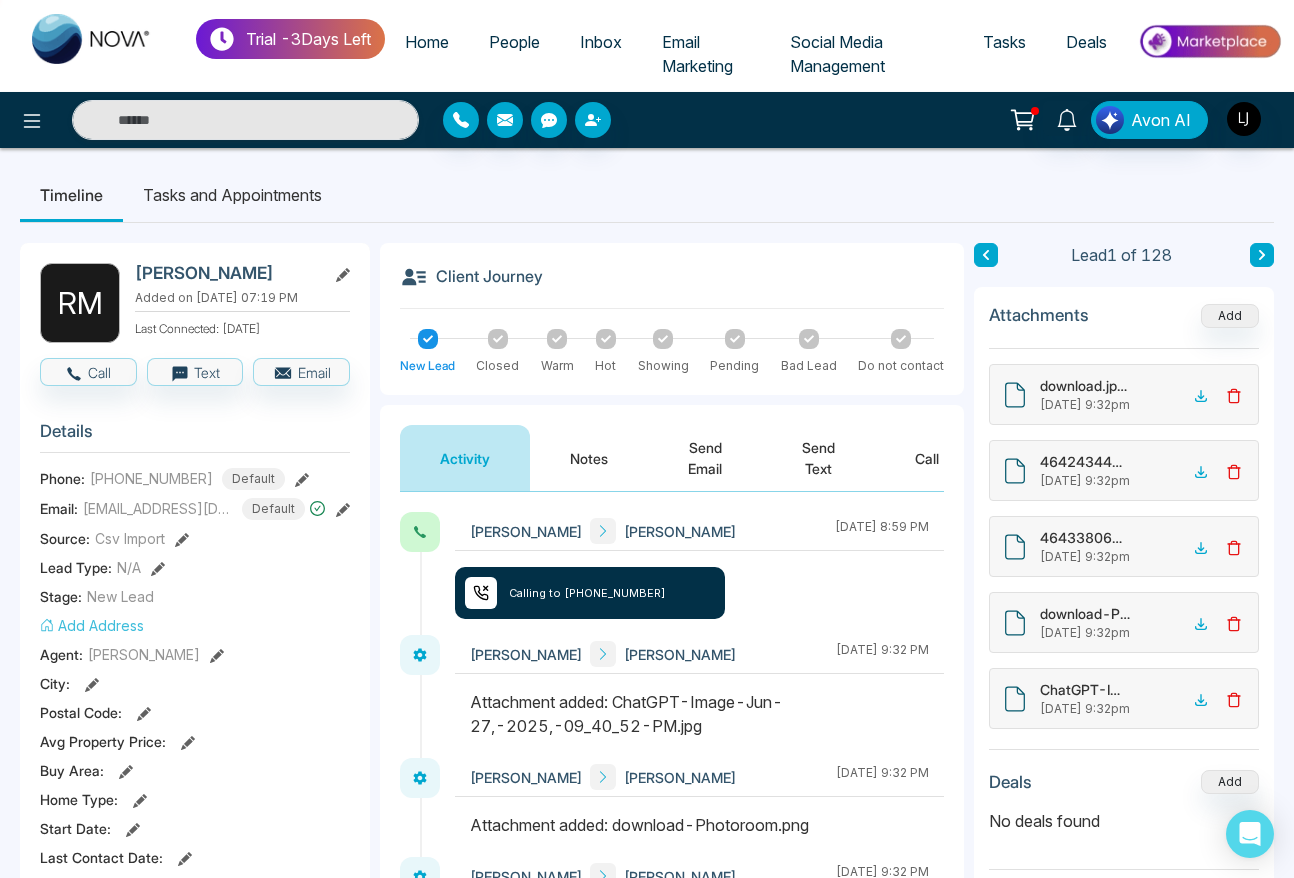 click on "Send Email" at bounding box center [705, 458] 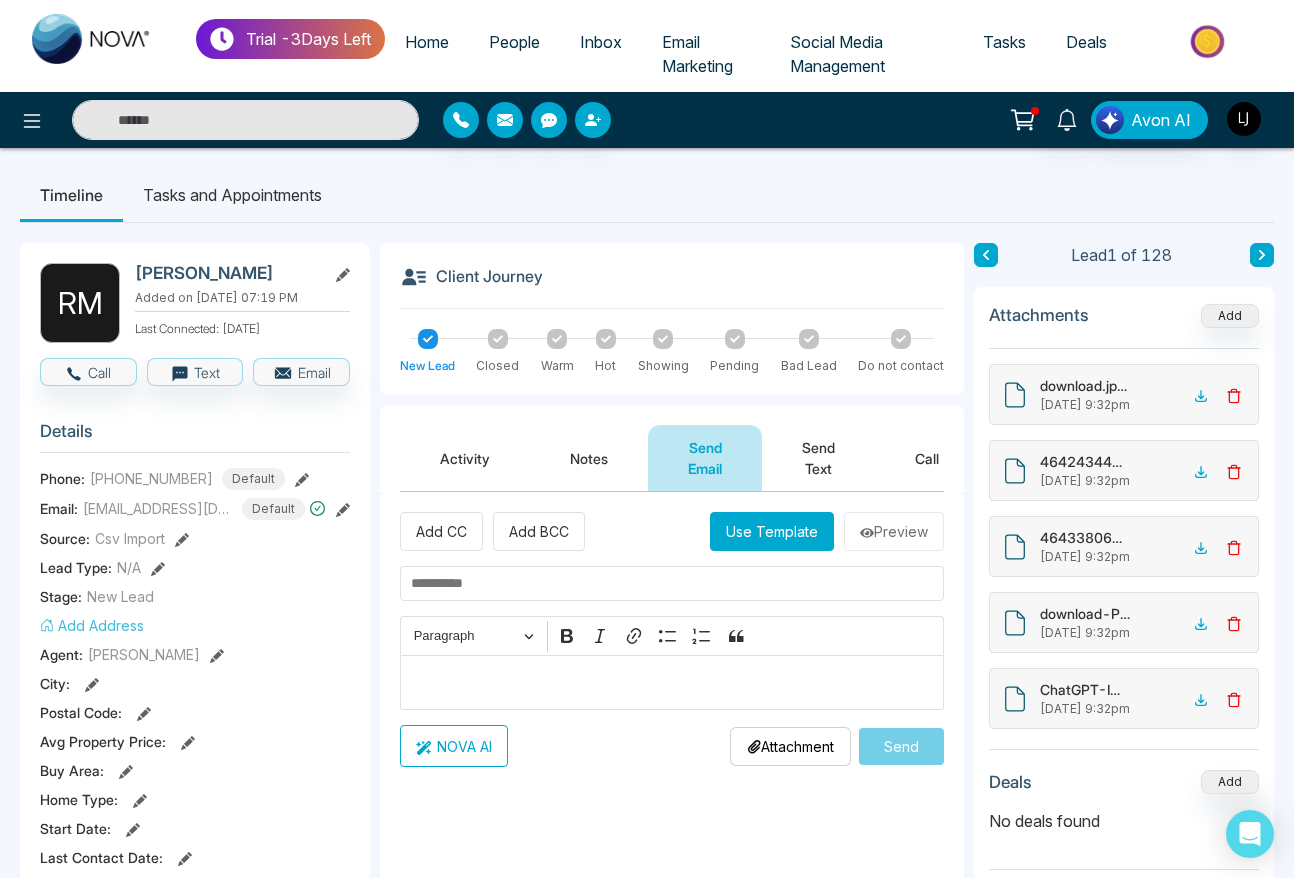 click at bounding box center (672, 683) 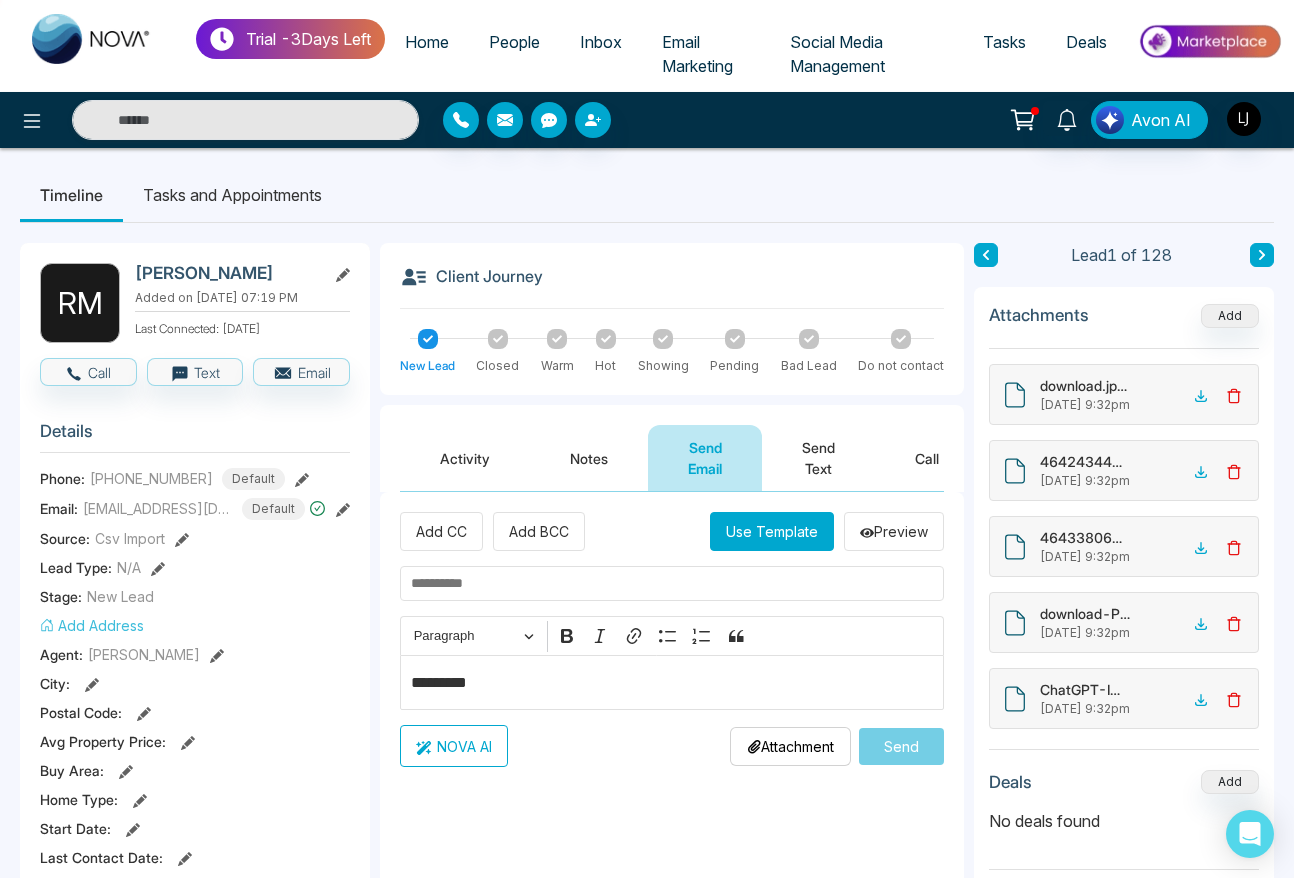 click on "Attachment" at bounding box center (790, 746) 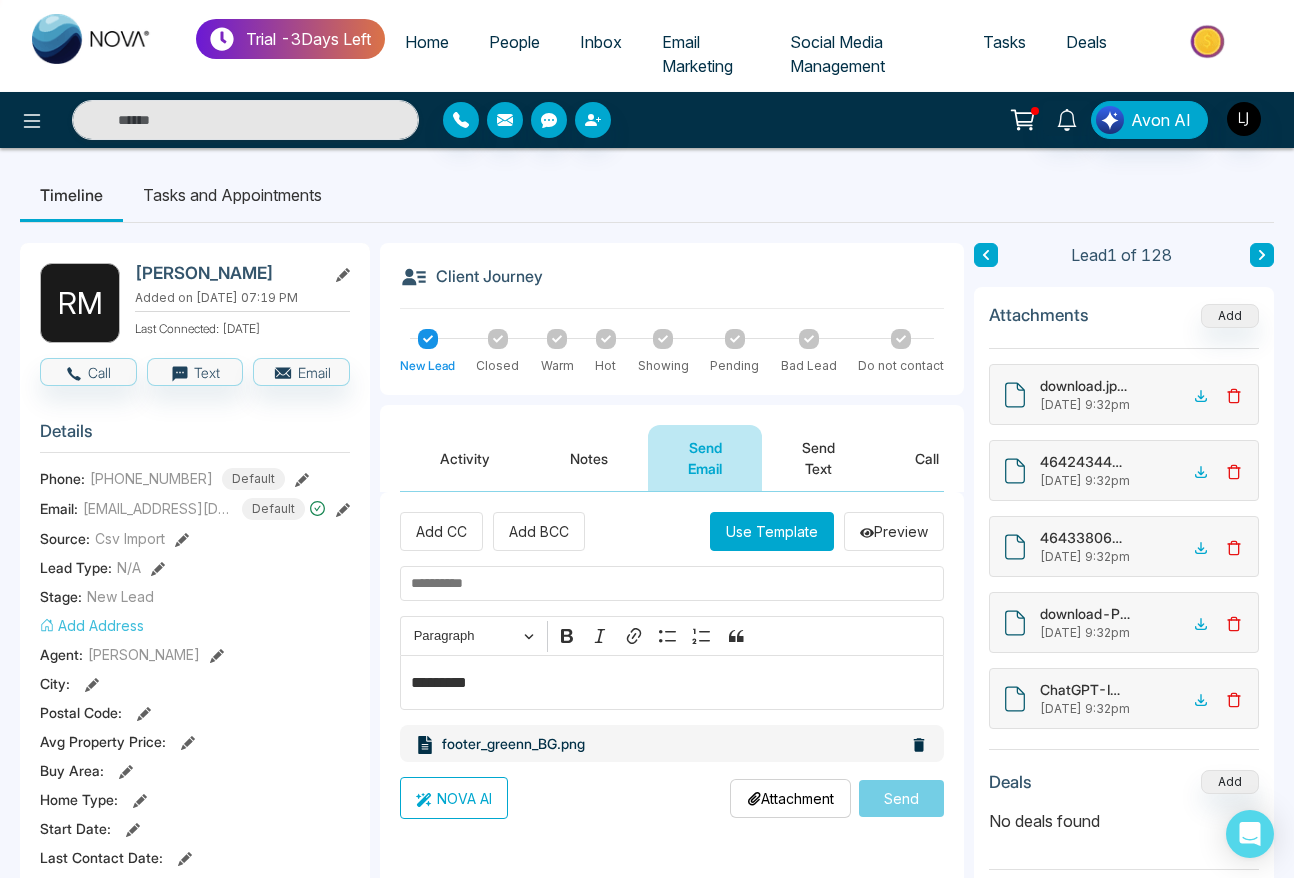 click at bounding box center [672, 583] 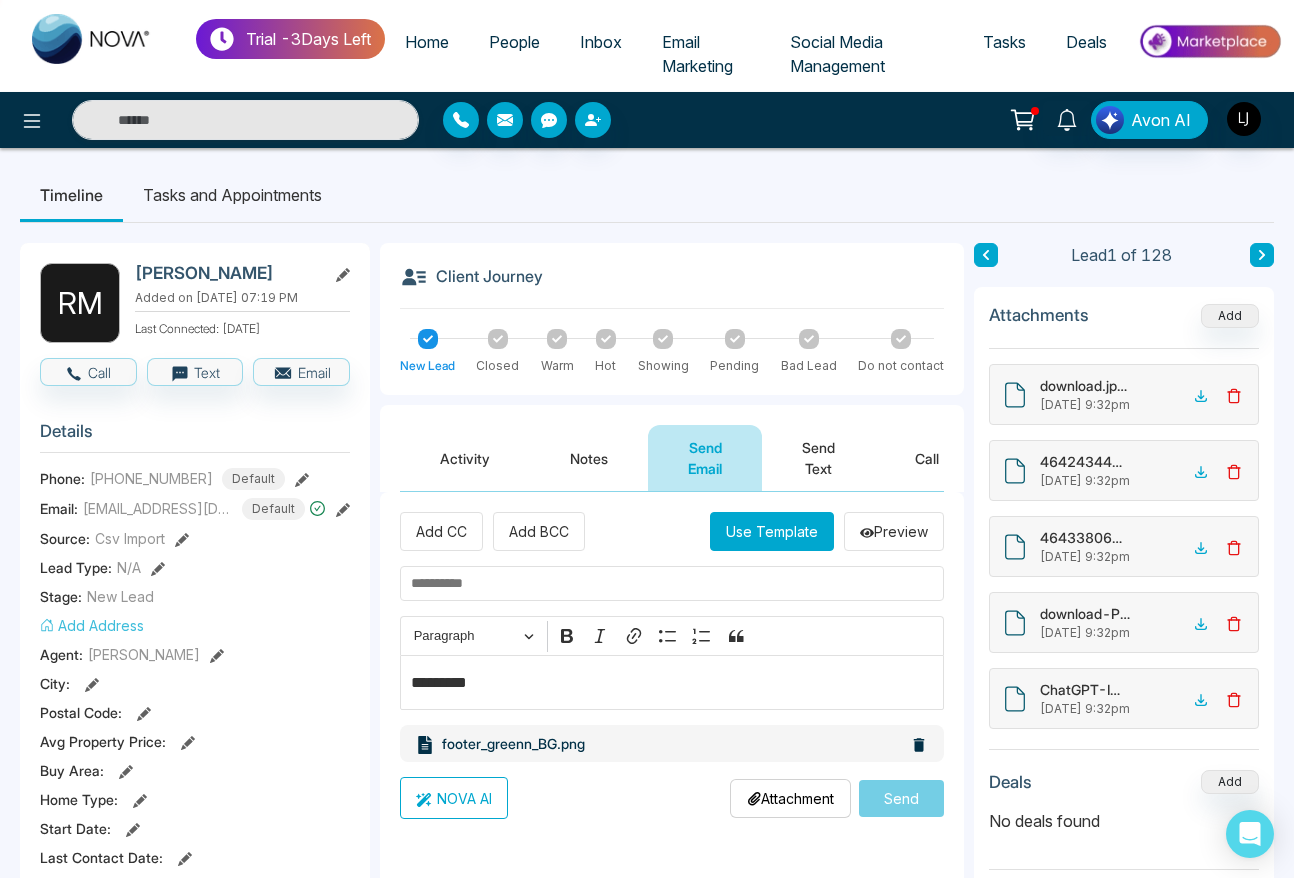 click on "*********" at bounding box center [672, 683] 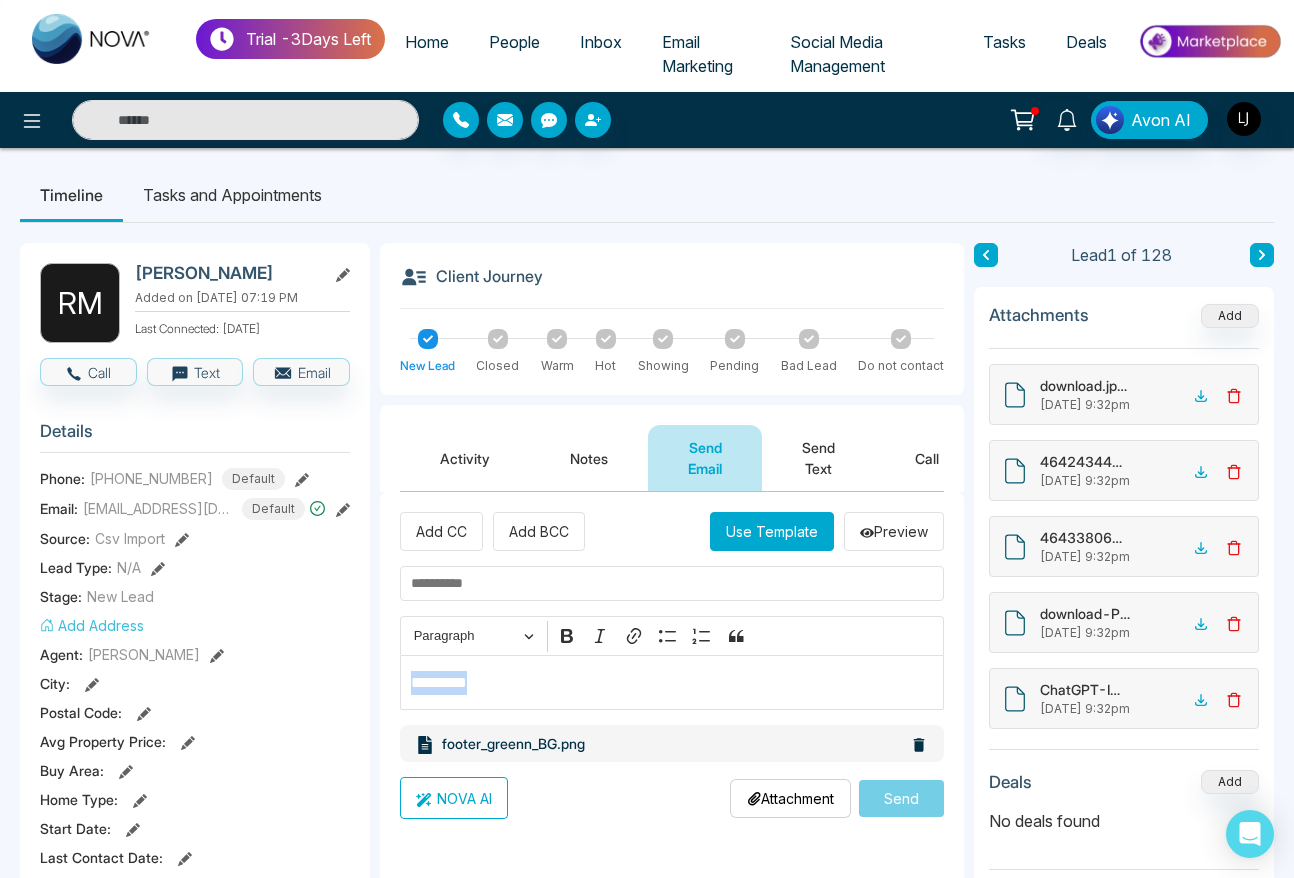 copy on "*********" 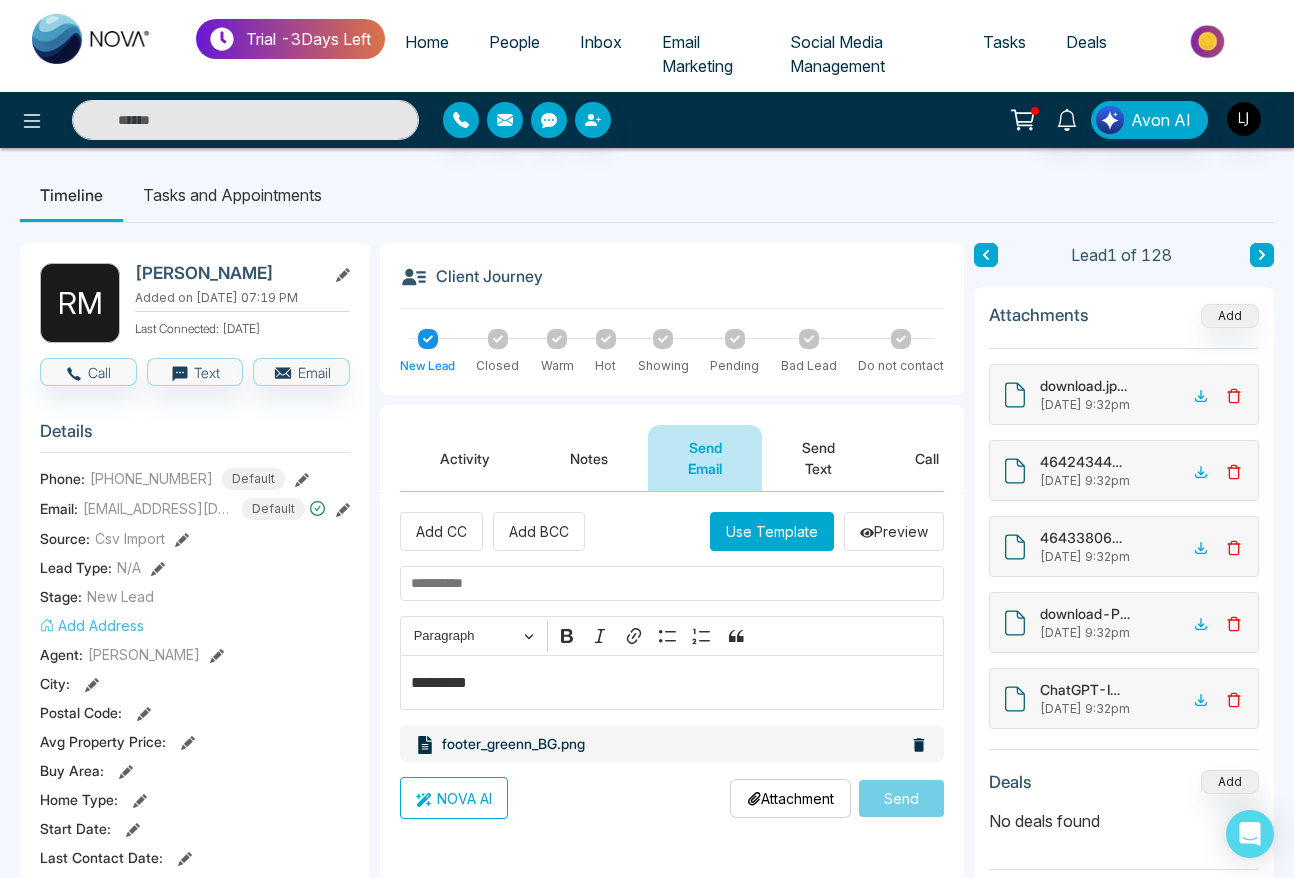 click at bounding box center (672, 583) 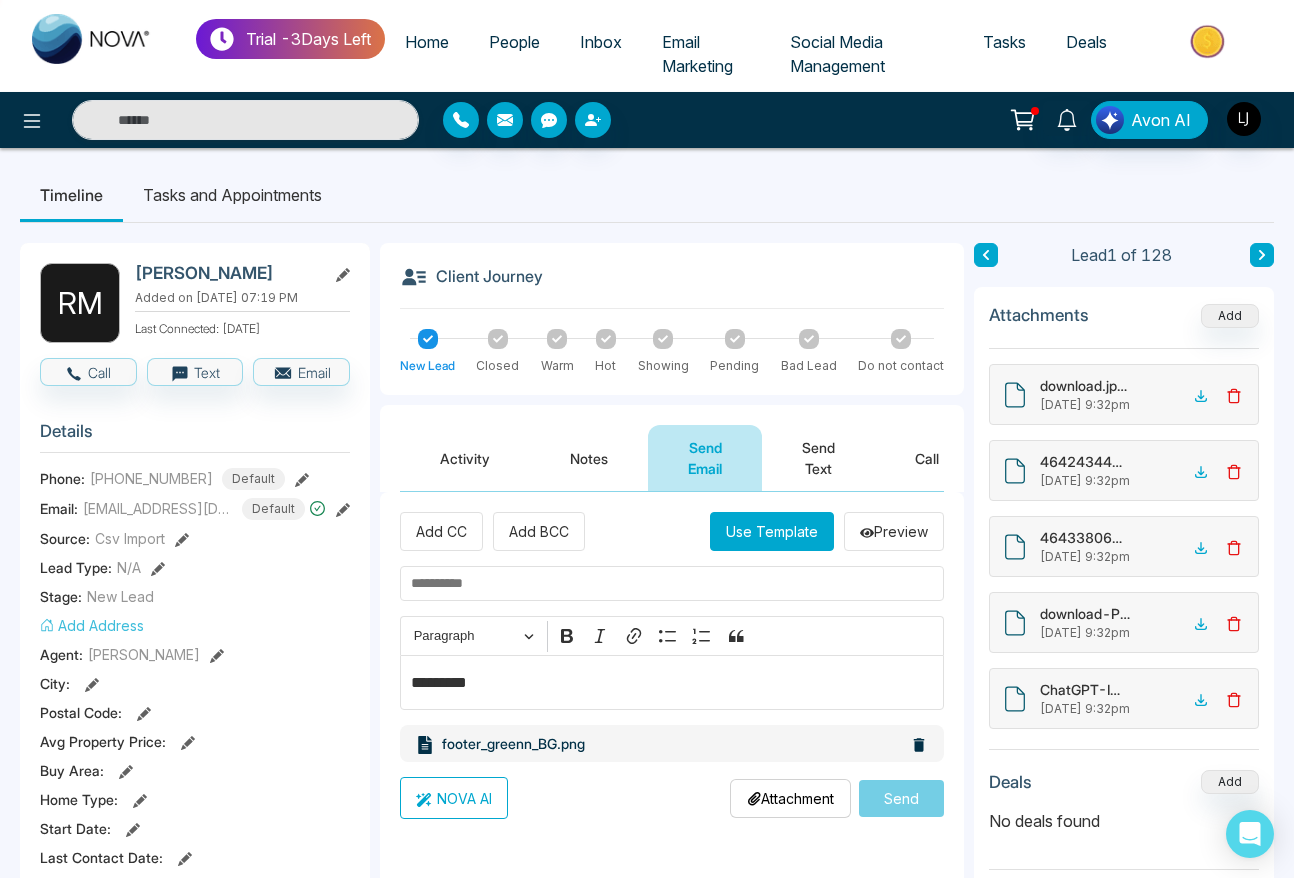 paste on "*********" 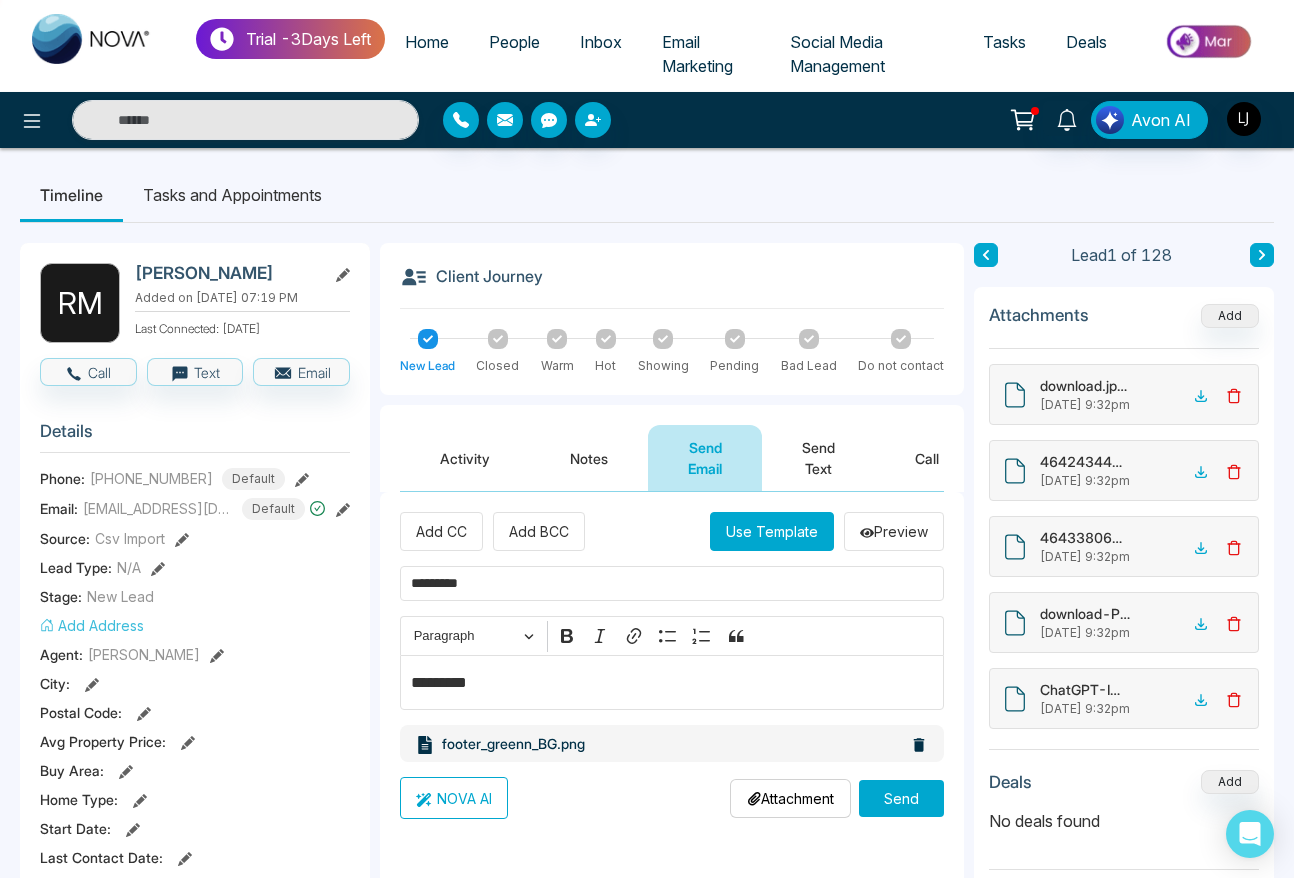 type on "*********" 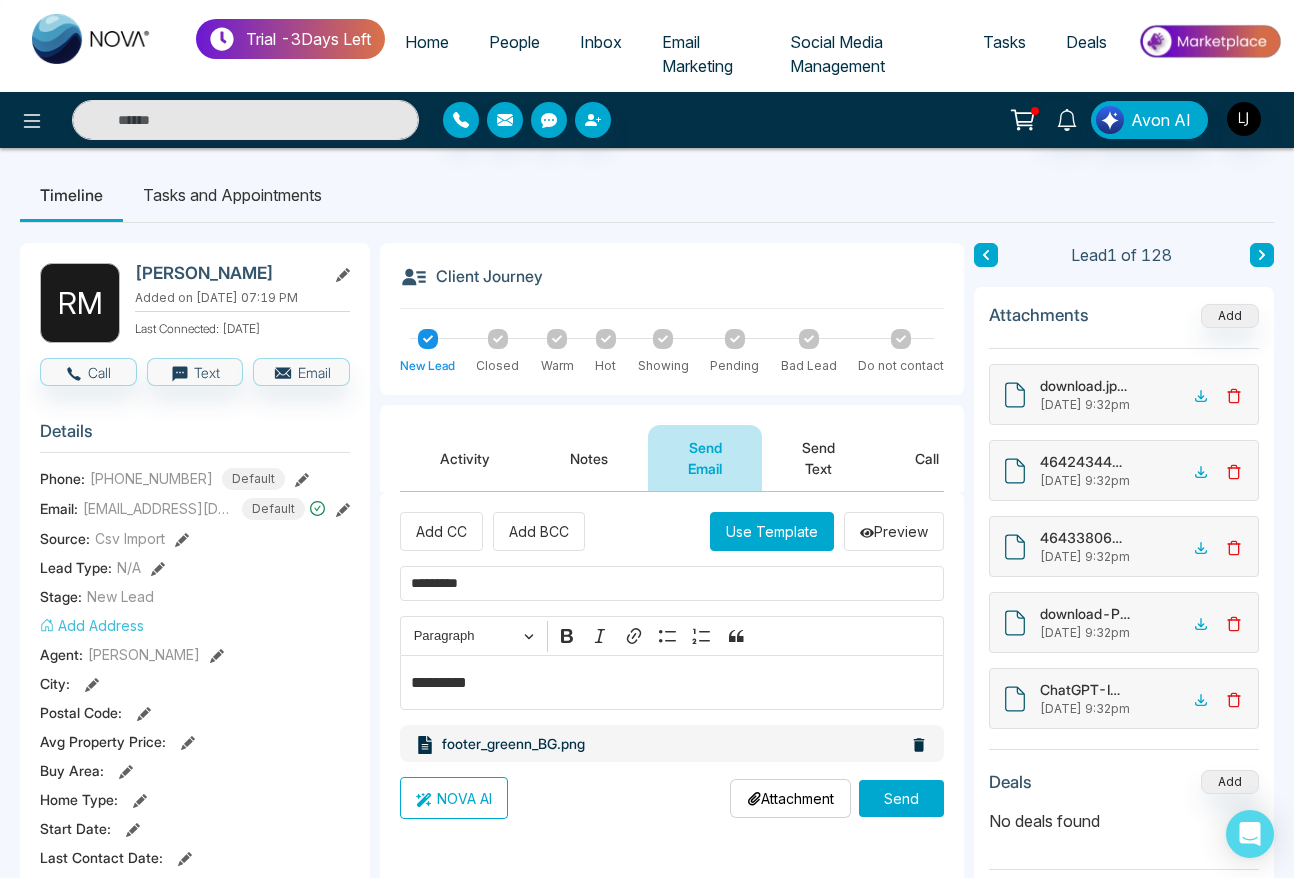 click on "Send" at bounding box center [901, 798] 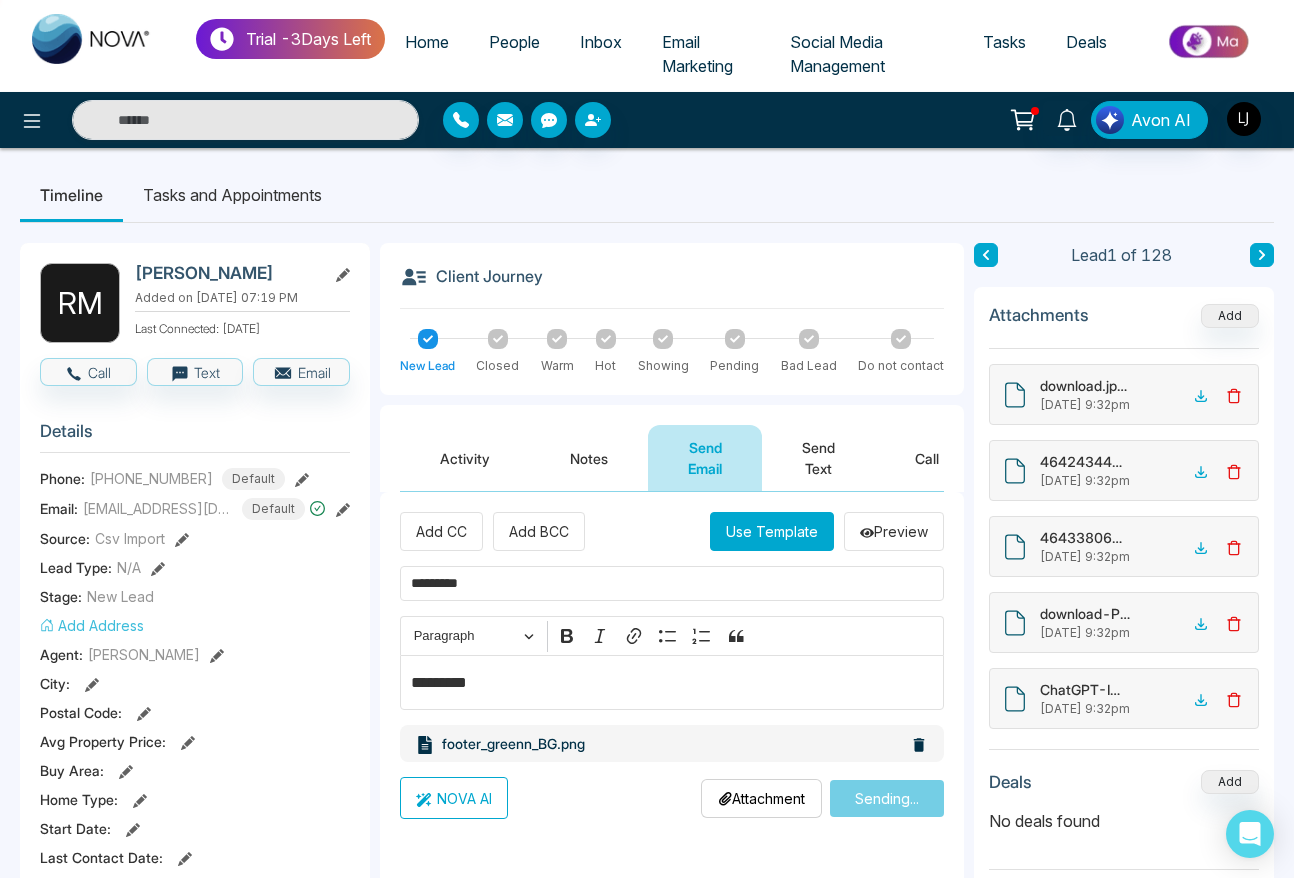 type 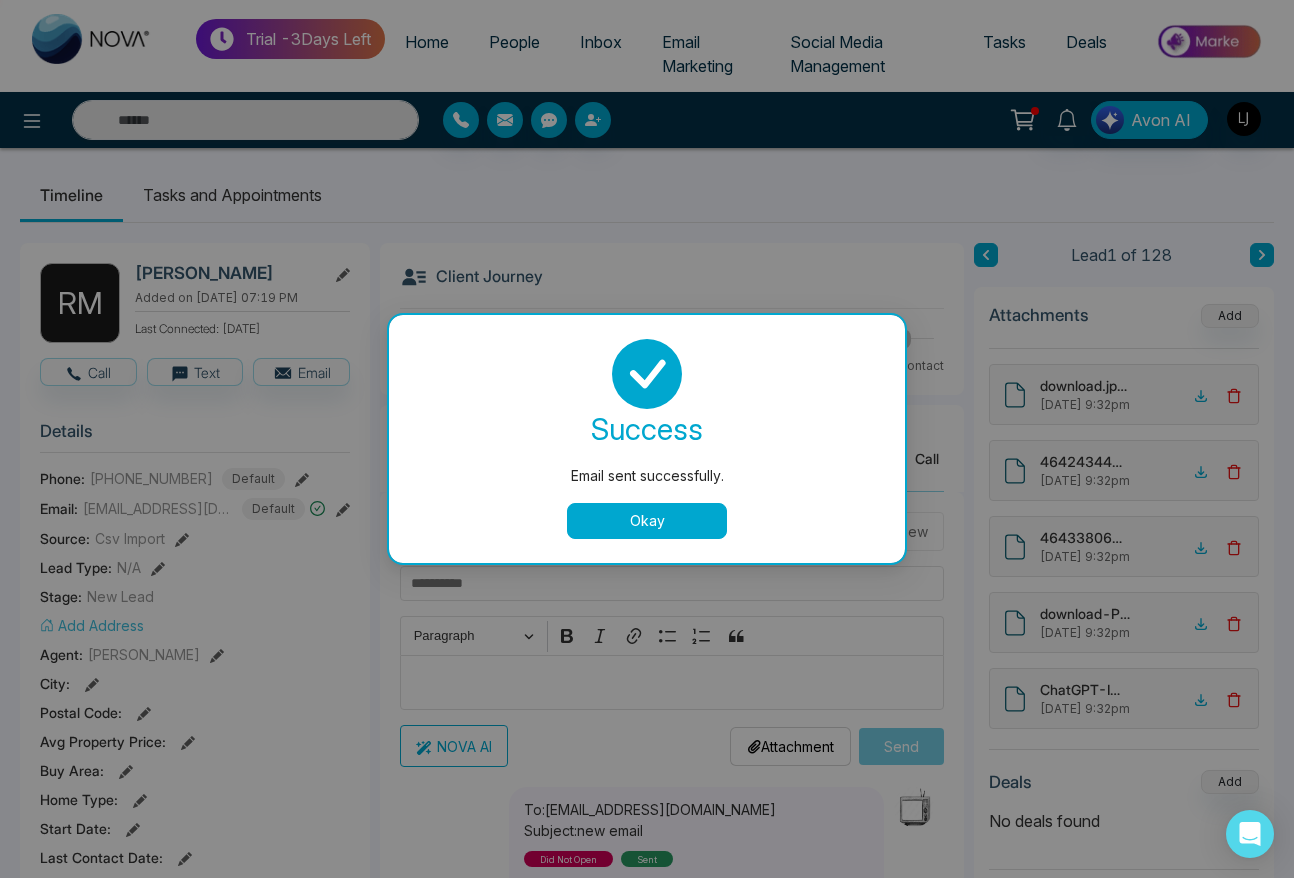 click on "Okay" at bounding box center [647, 521] 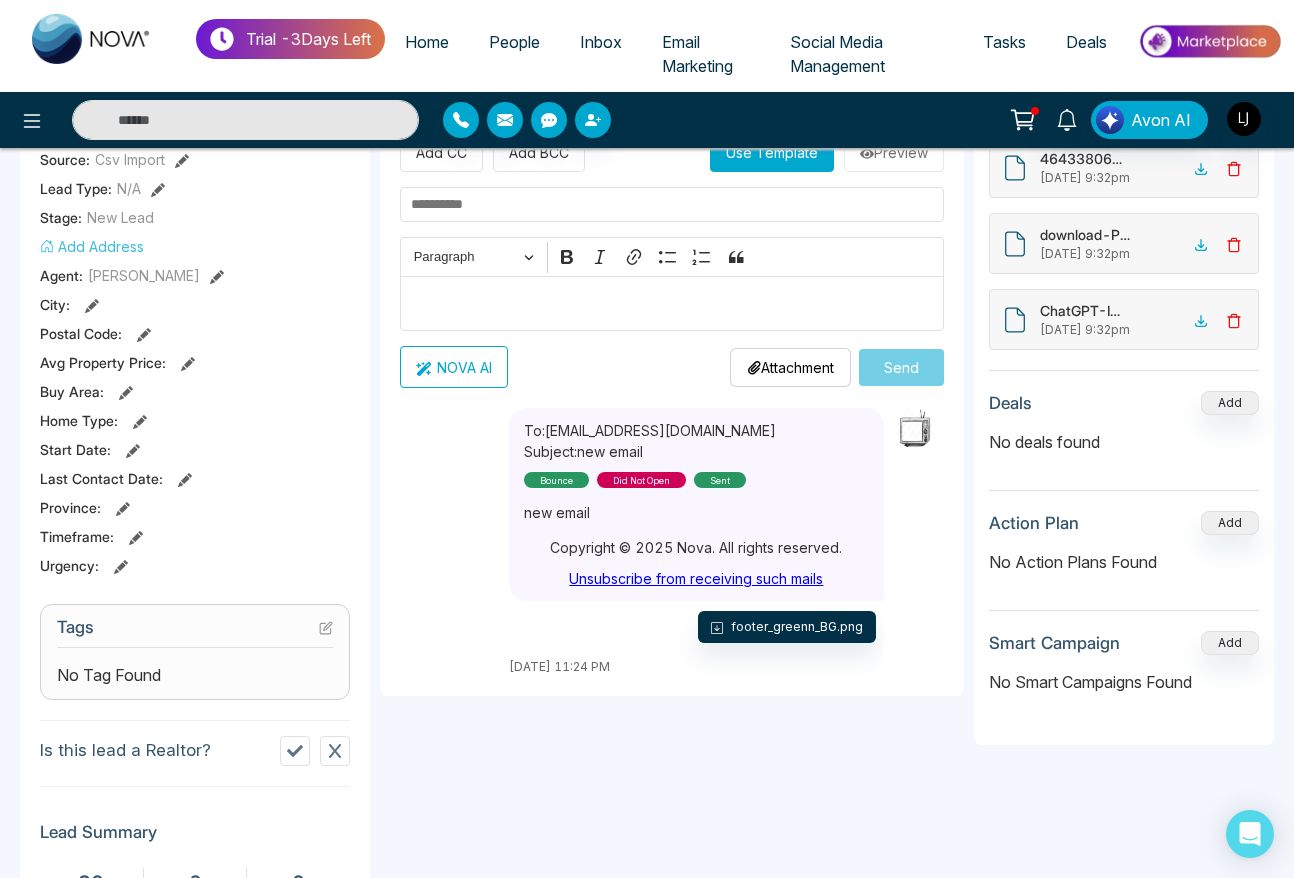scroll, scrollTop: 151, scrollLeft: 0, axis: vertical 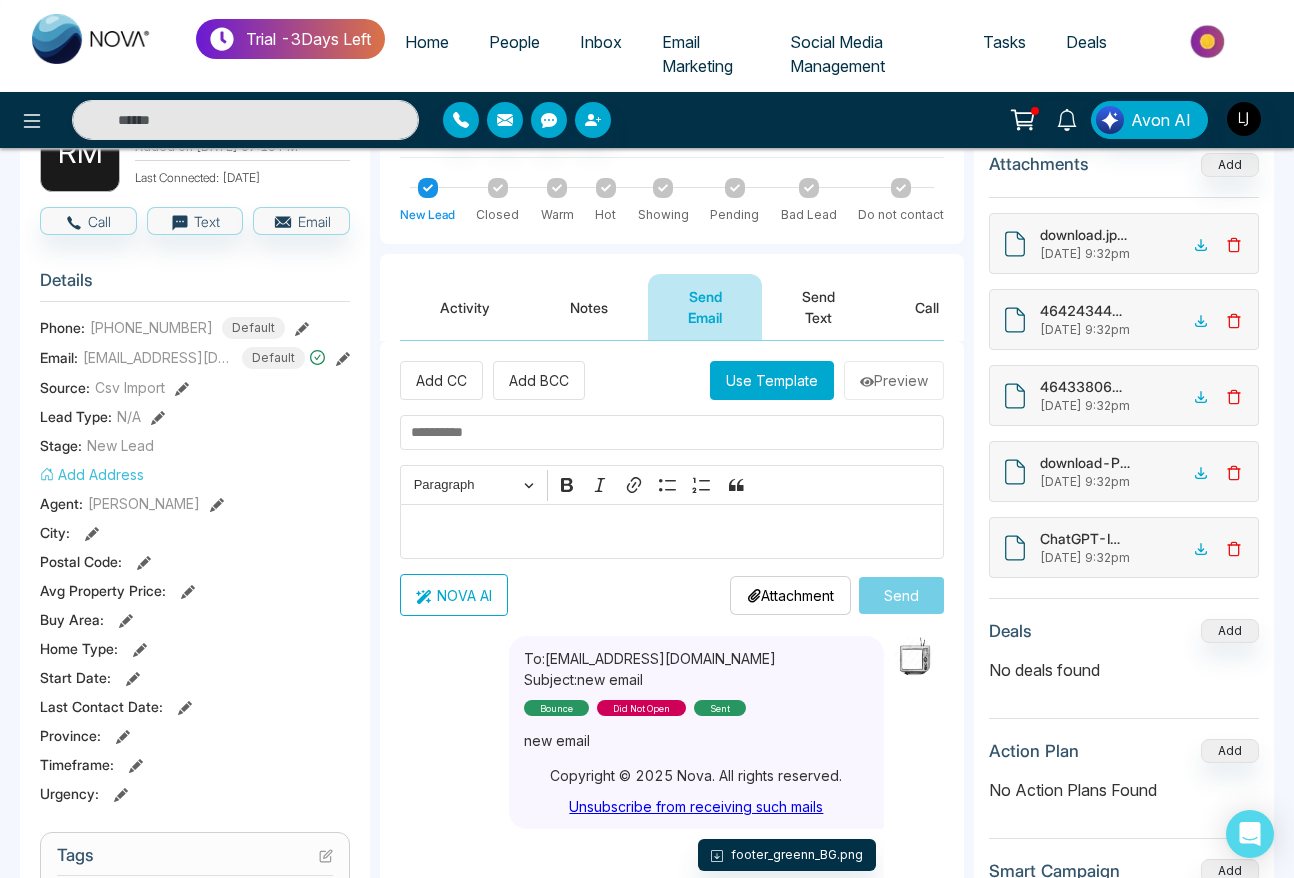 click 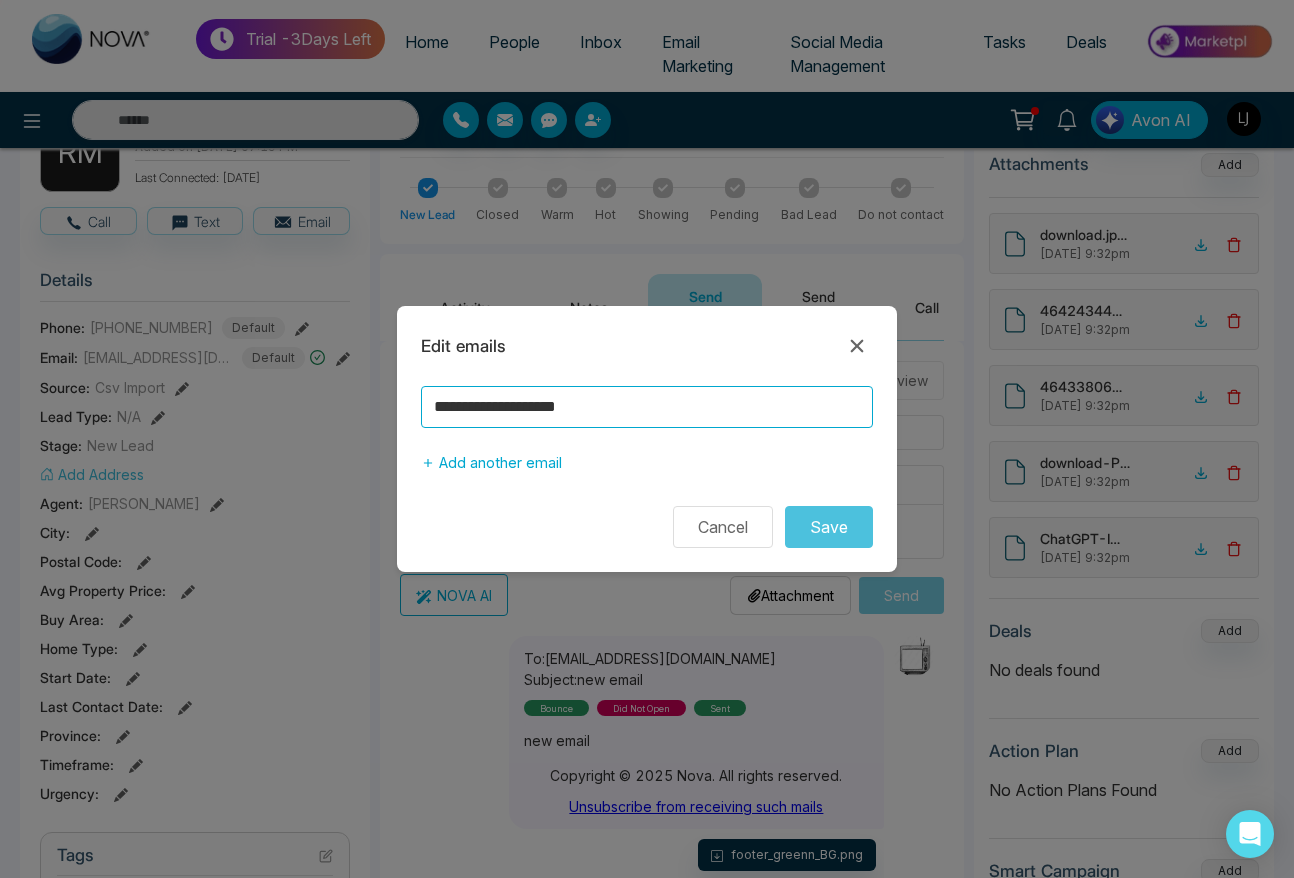 click on "**********" at bounding box center (647, 407) 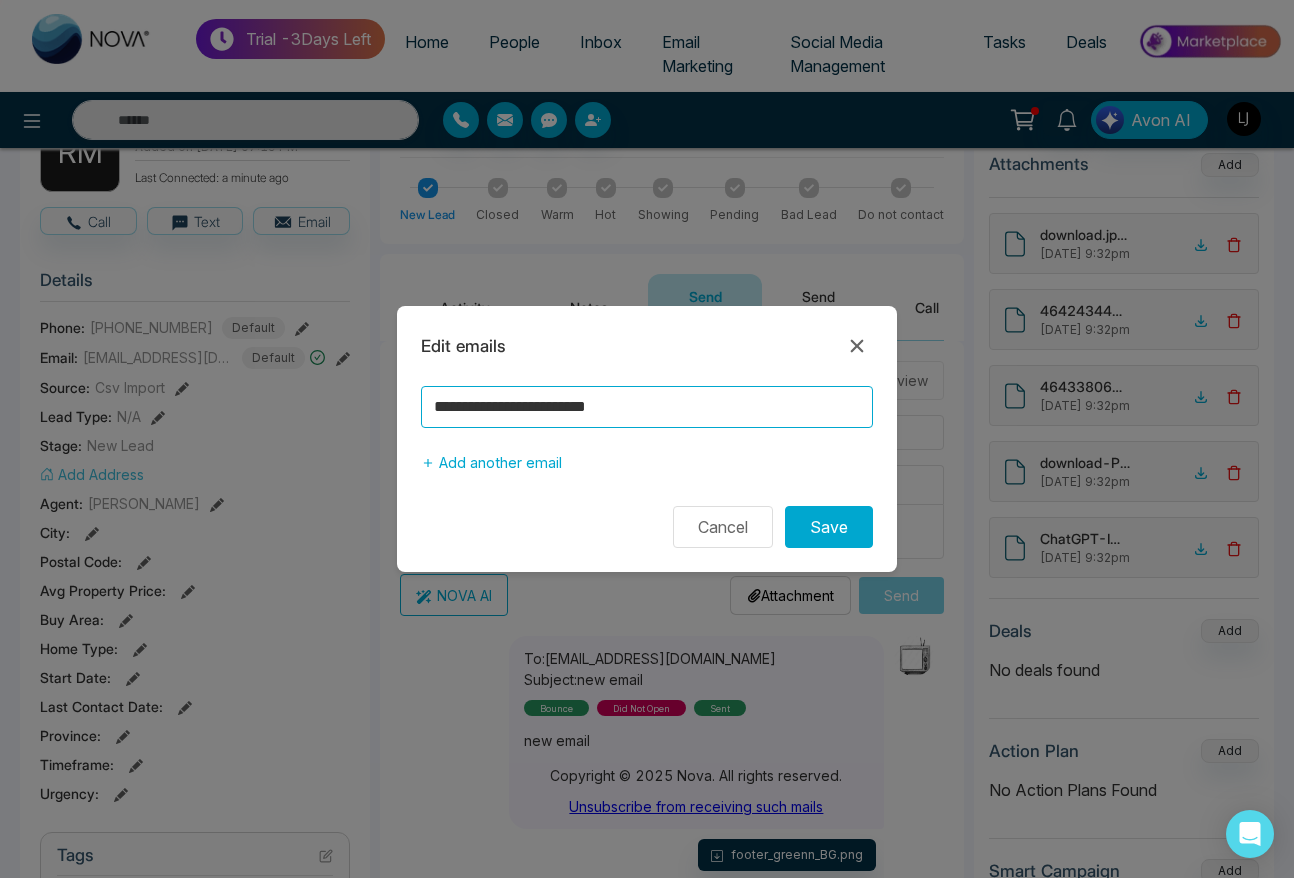 click on "**********" at bounding box center (647, 407) 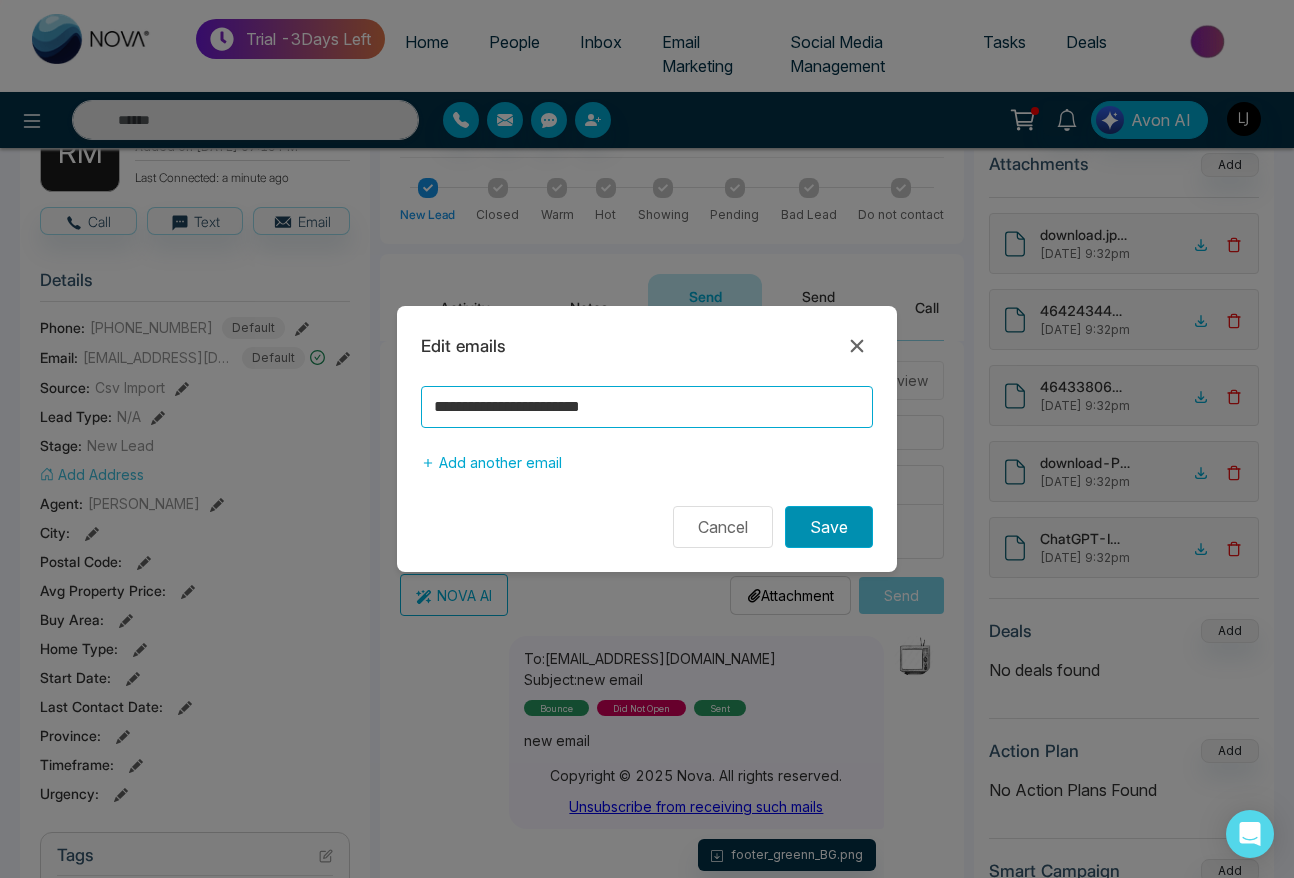 type on "**********" 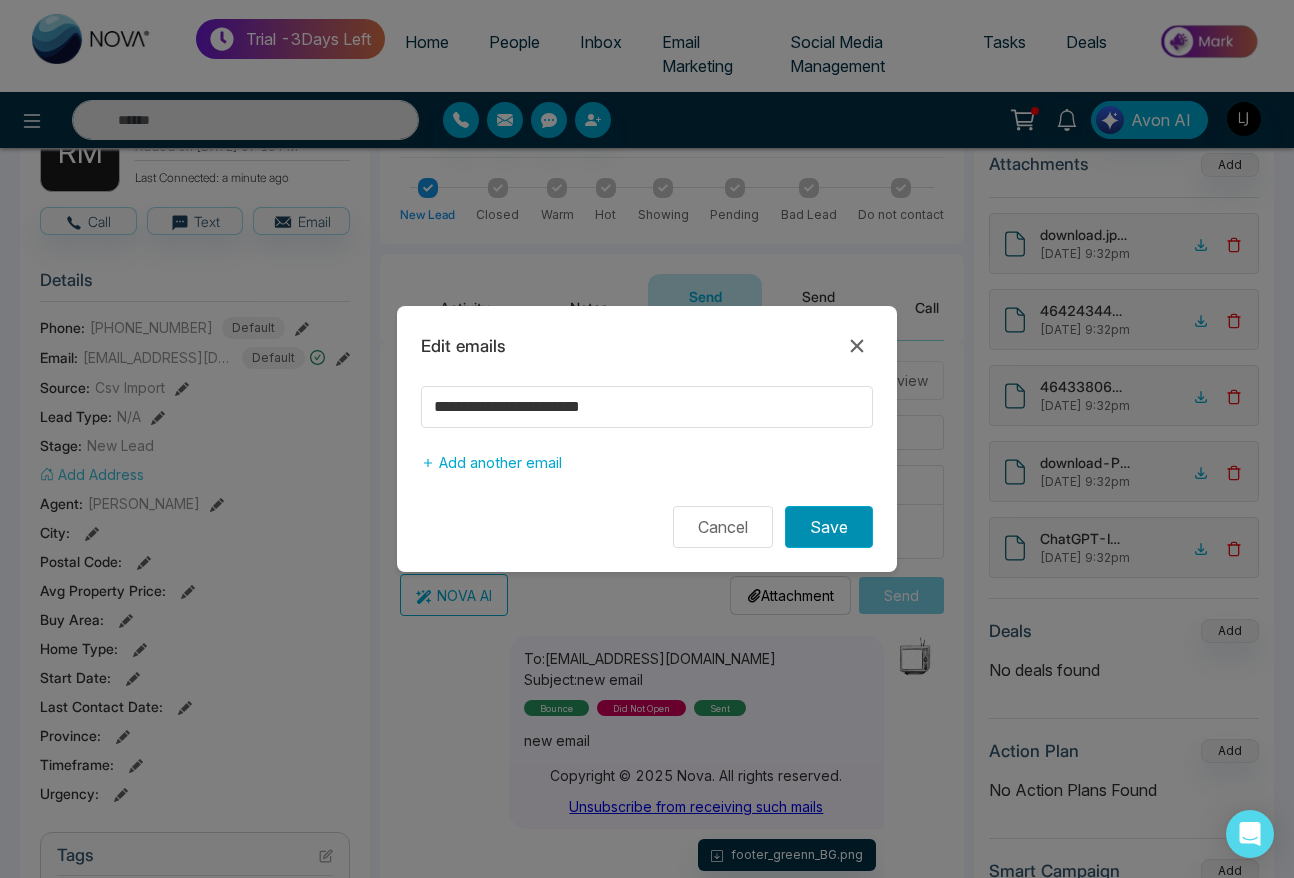 click on "Save" at bounding box center (829, 527) 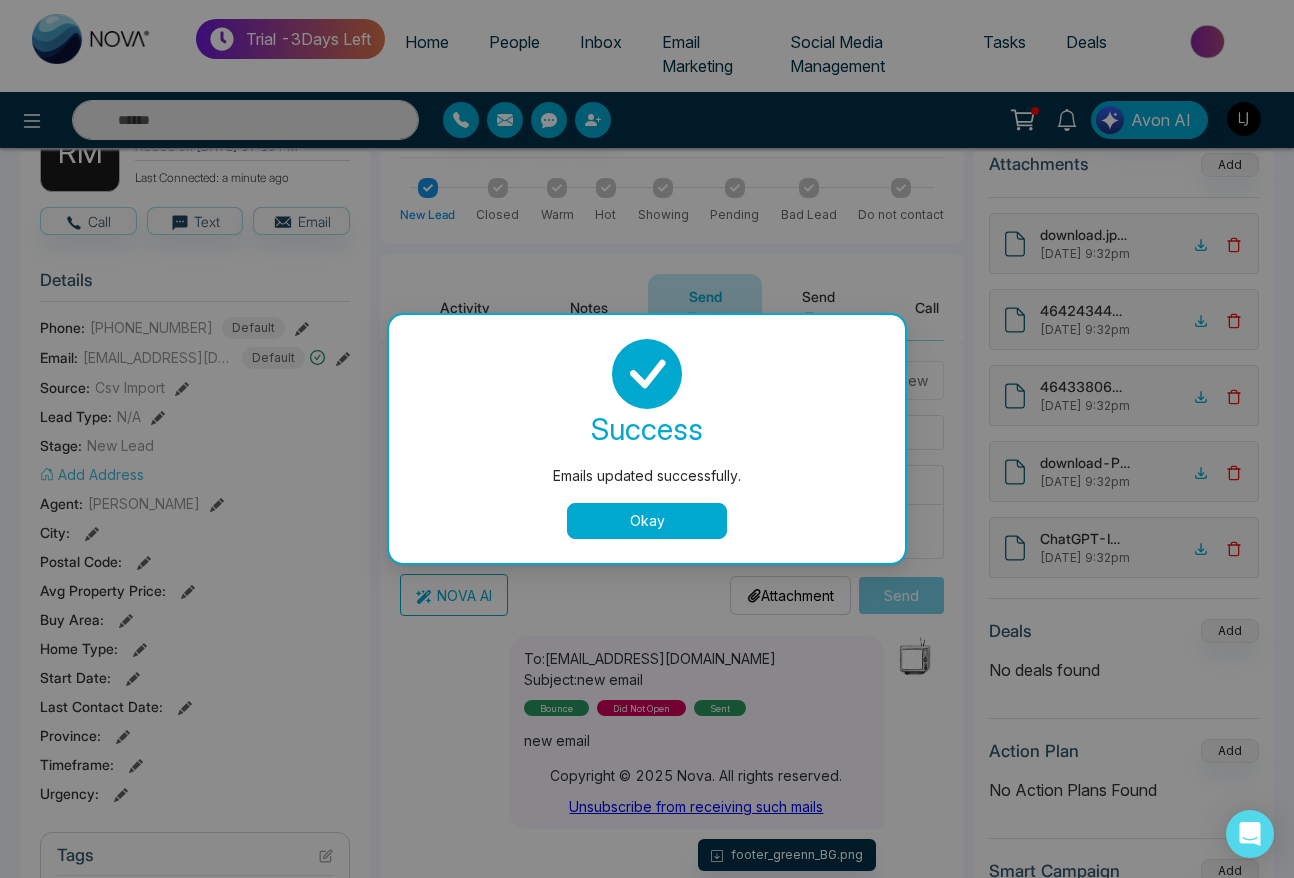 click on "Okay" at bounding box center (647, 521) 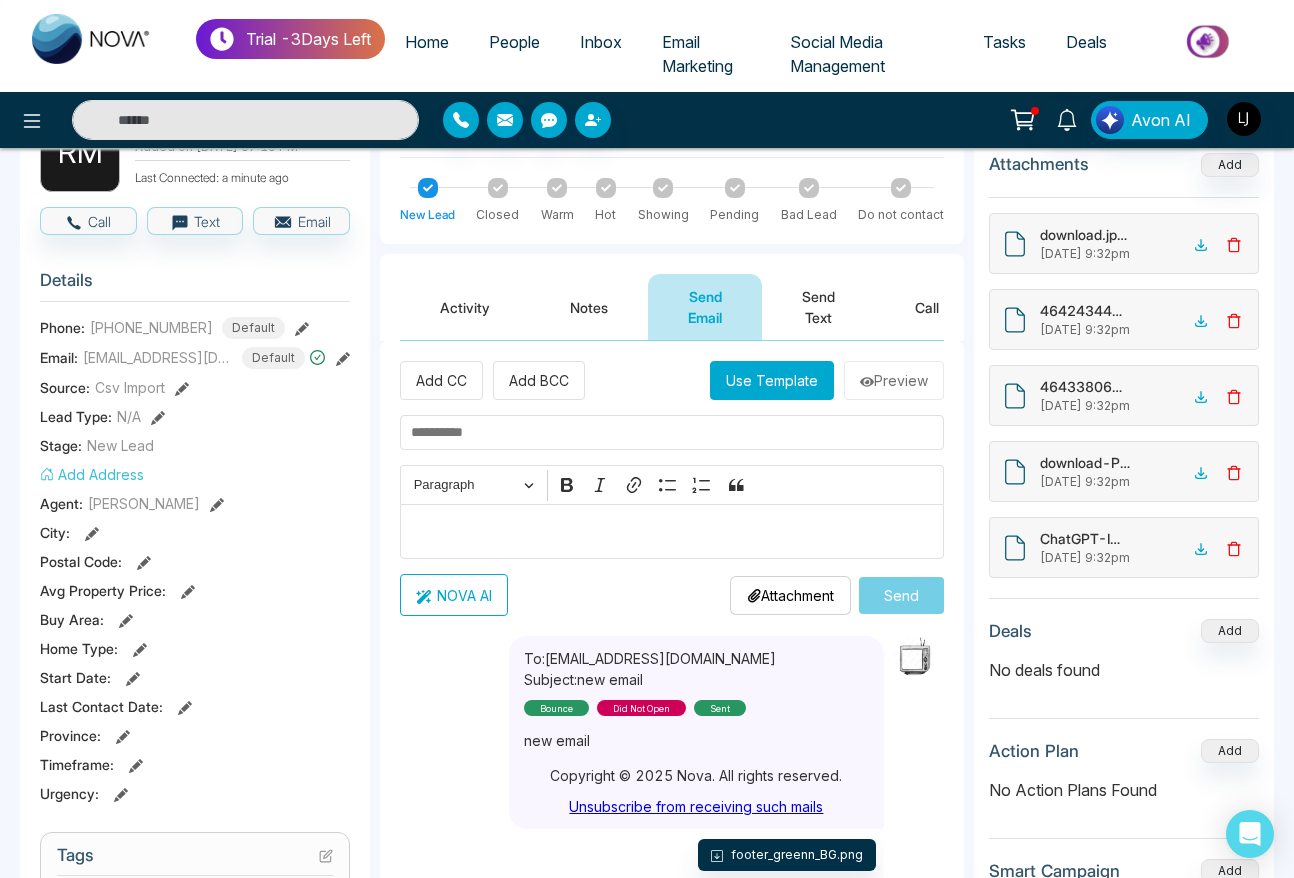 click on "new email" at bounding box center [696, 740] 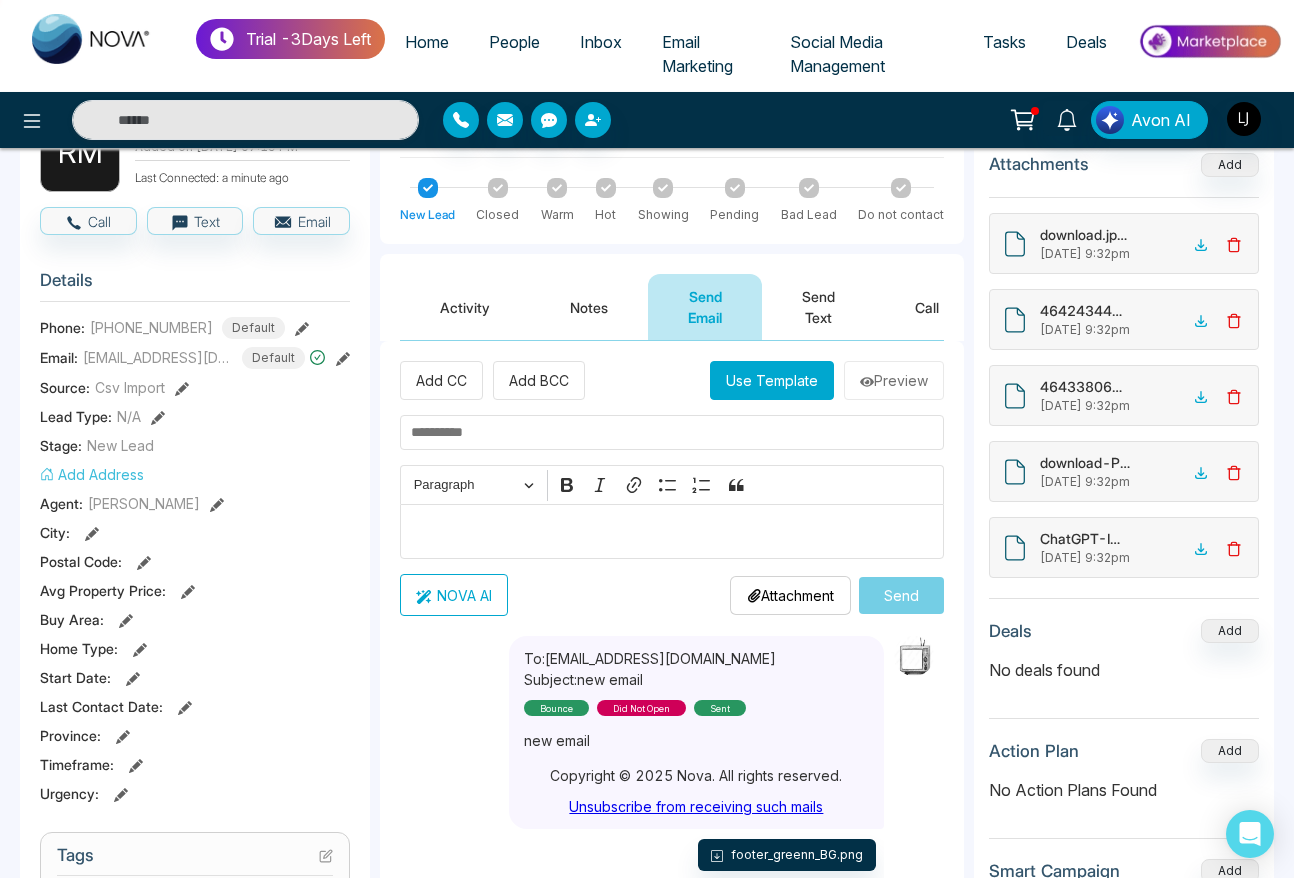 drag, startPoint x: 547, startPoint y: 740, endPoint x: 576, endPoint y: 740, distance: 29 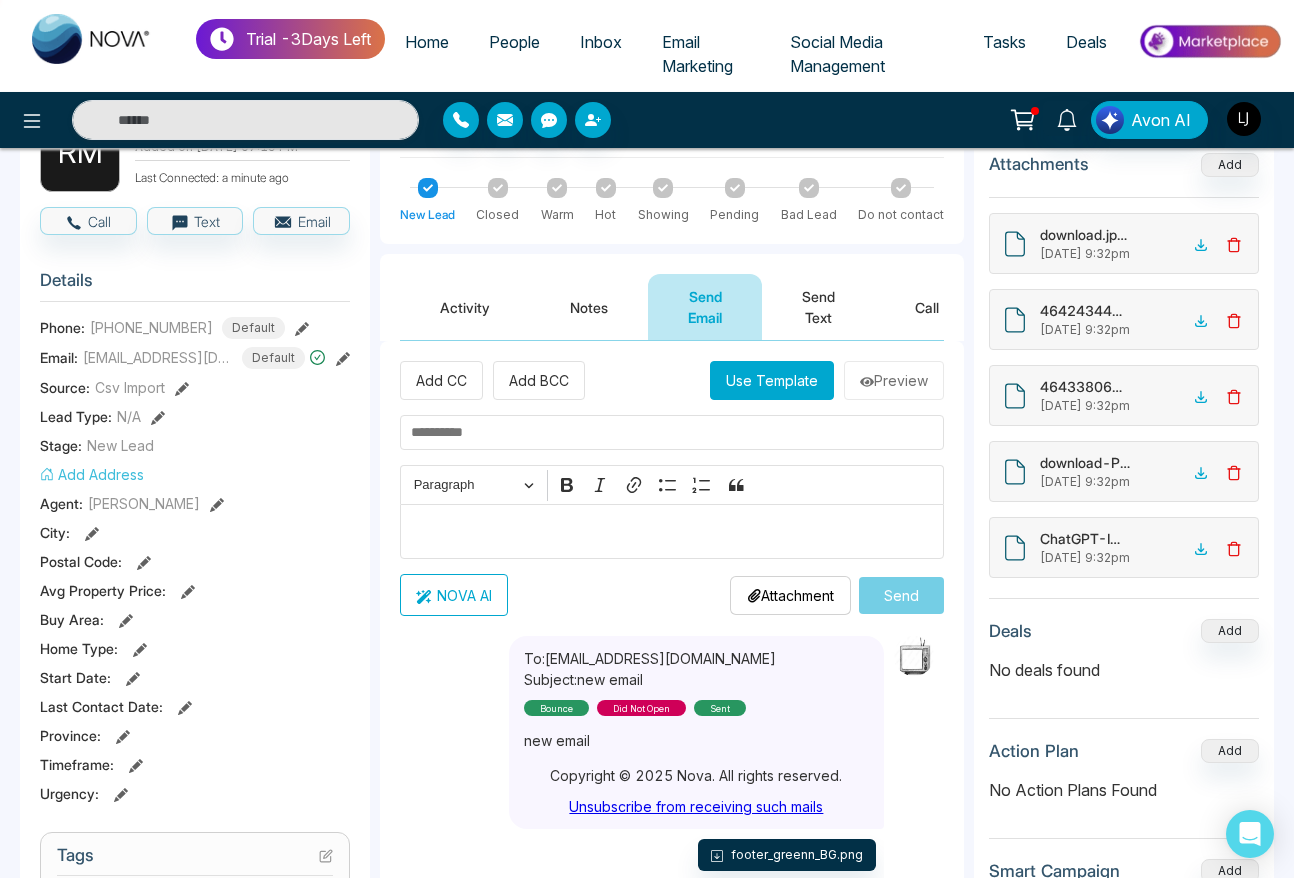 click on "new email" at bounding box center (696, 740) 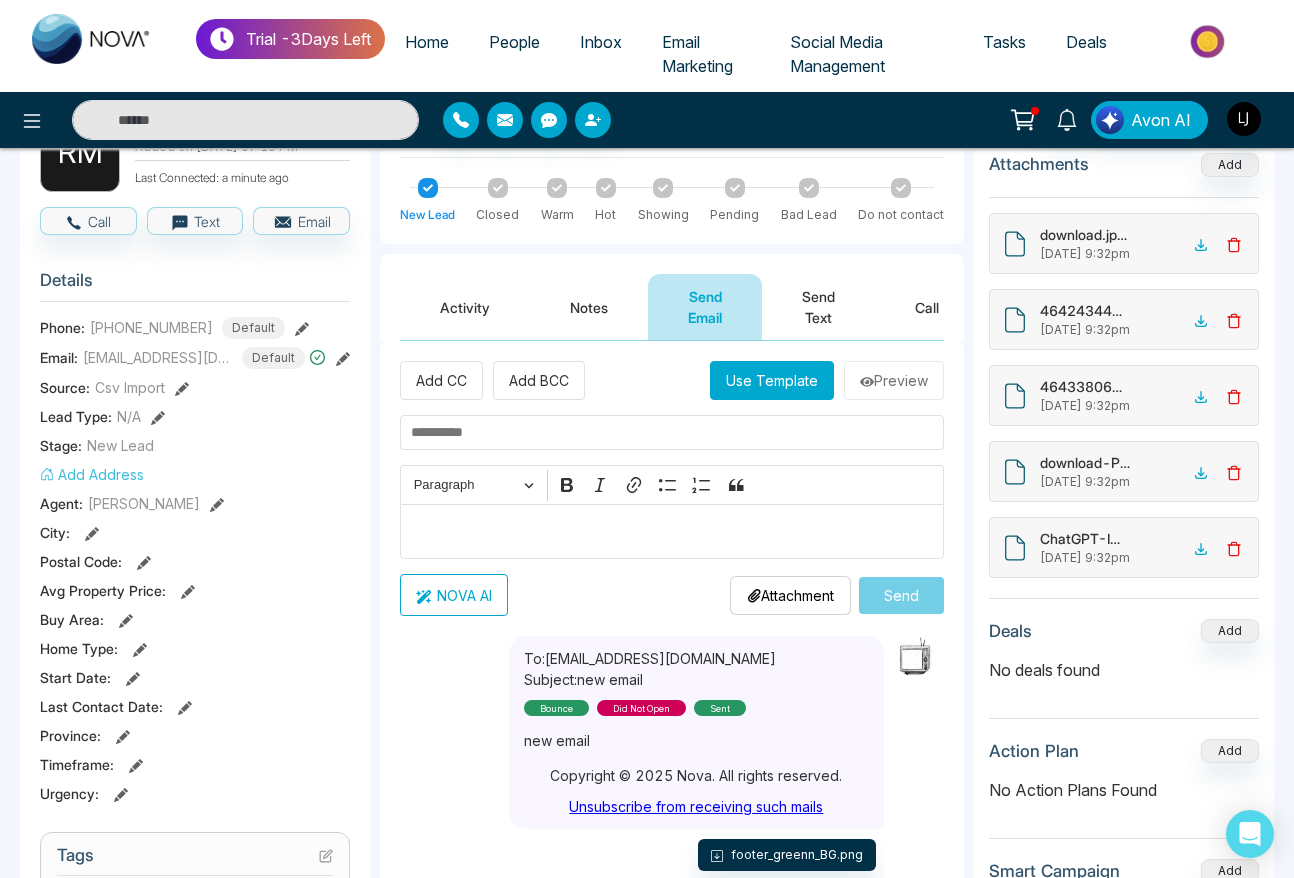 click on "Add CC Add BCC Use Template  Preview Rich Text Editor Paragraph Bold Italic Link Bulleted List Numbered List Block quote   NOVA AI  Attachment Choose File Send" at bounding box center (672, 488) 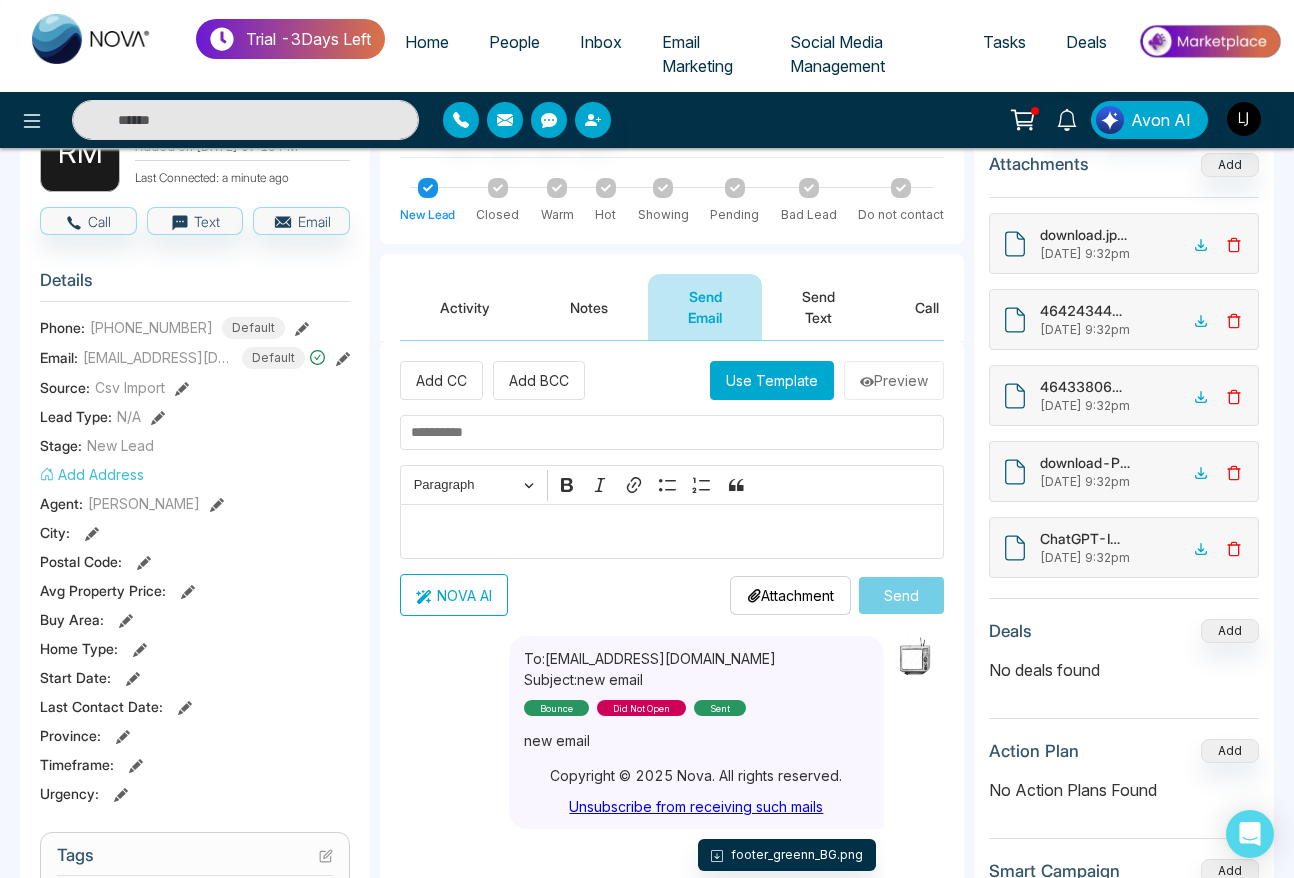 click at bounding box center (672, 532) 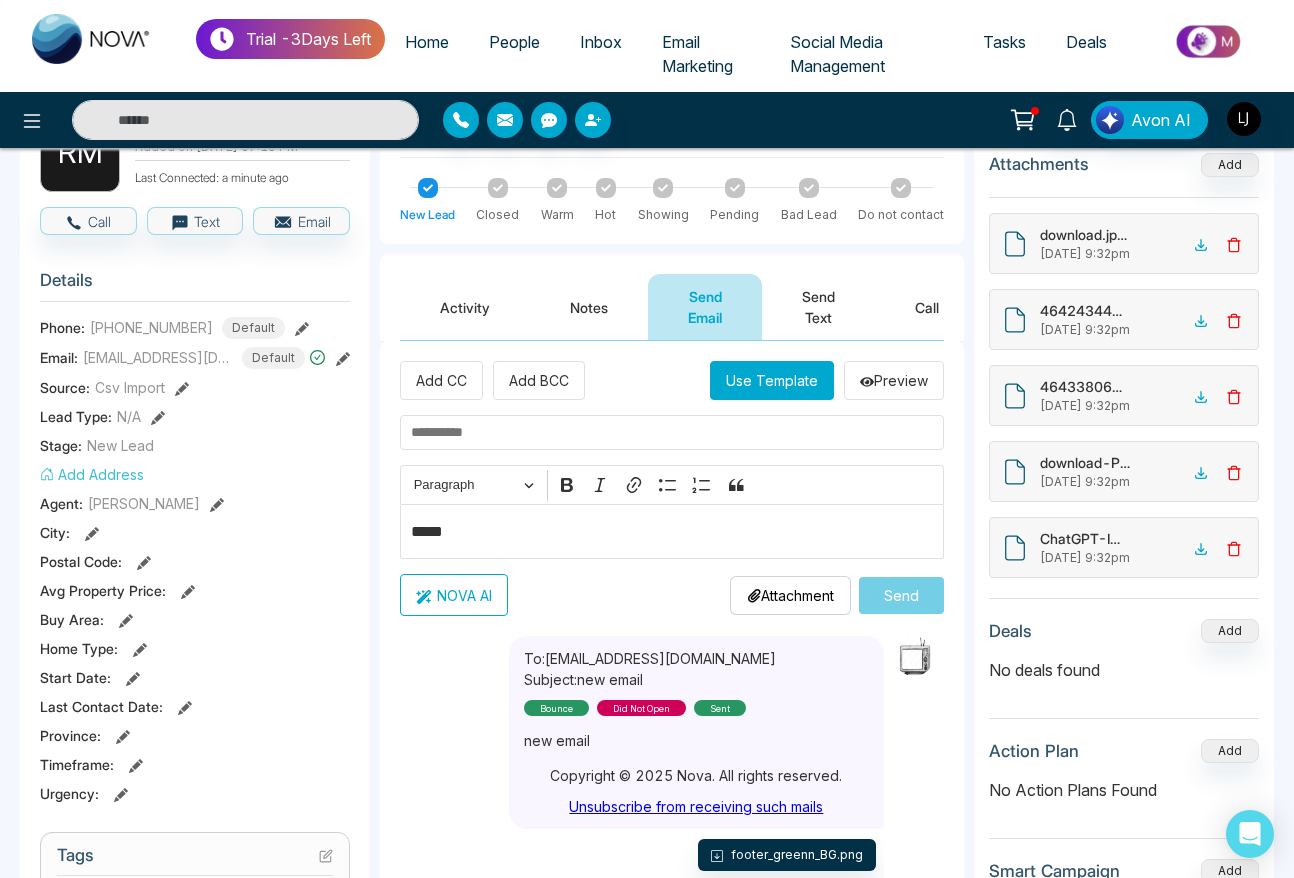 click on "Add CC Add BCC Use Template  Preview Rich Text Editor Paragraph Bold Italic Link Bulleted List Numbered List Block quote *****   NOVA AI  Attachment Choose File Send" at bounding box center (672, 488) 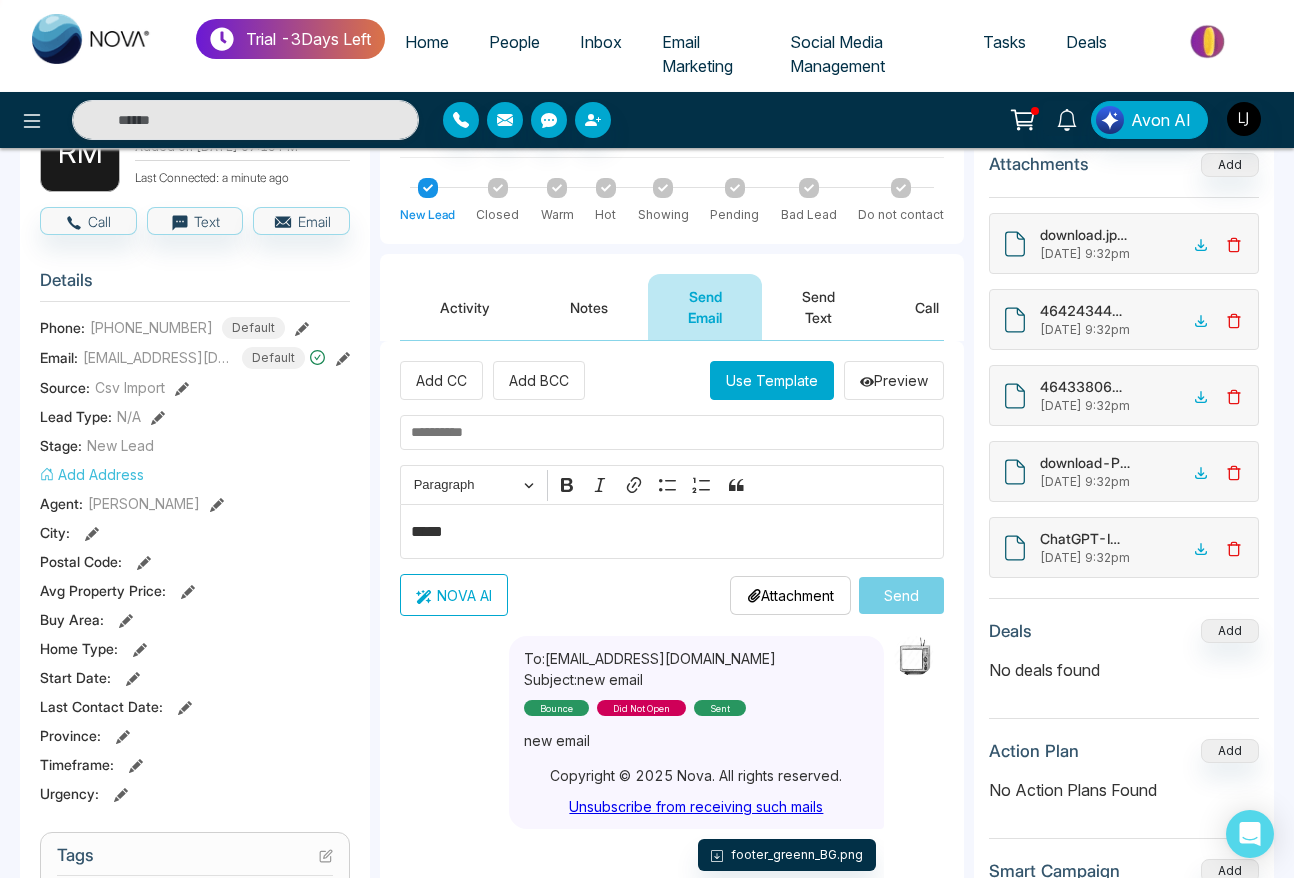 click at bounding box center [672, 432] 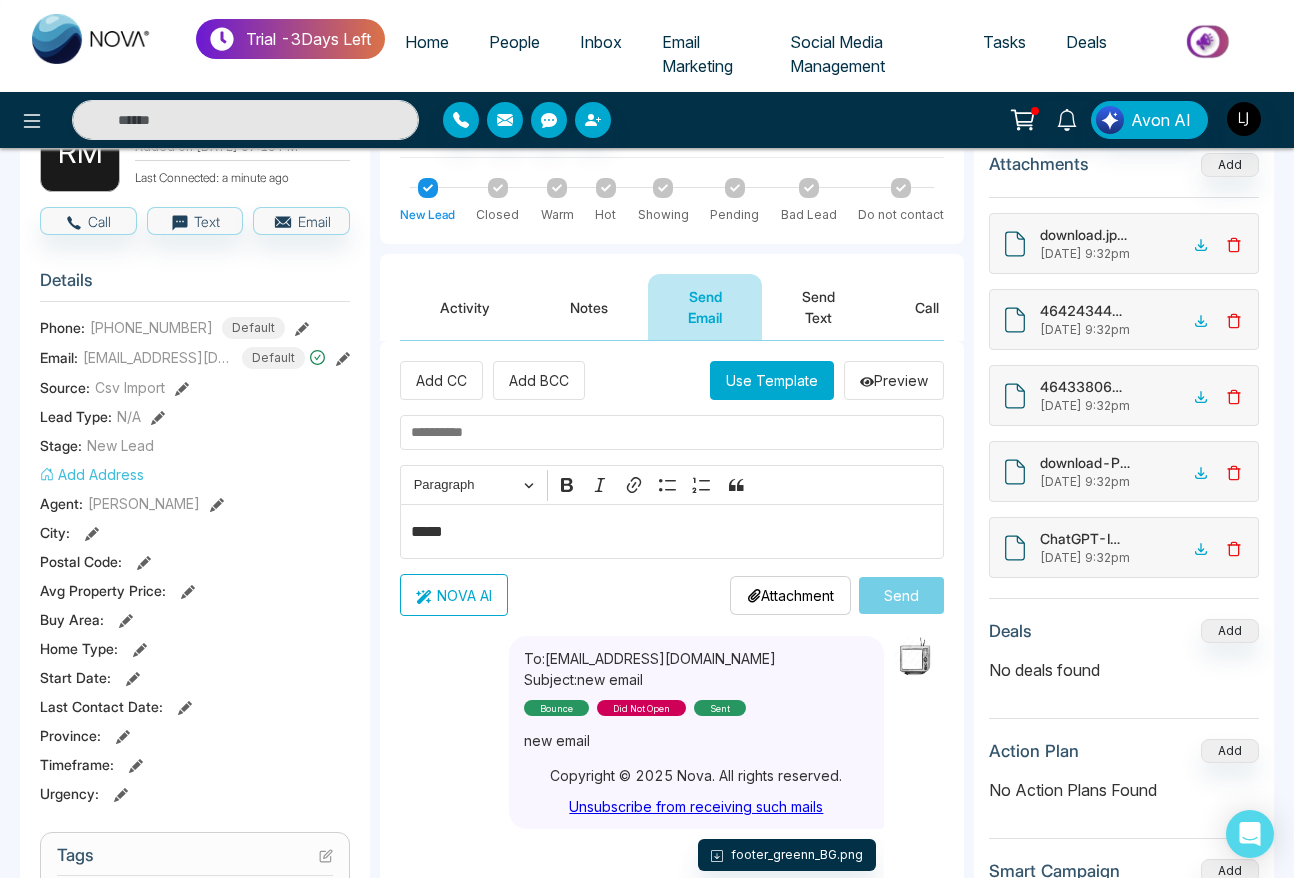 paste on "*****" 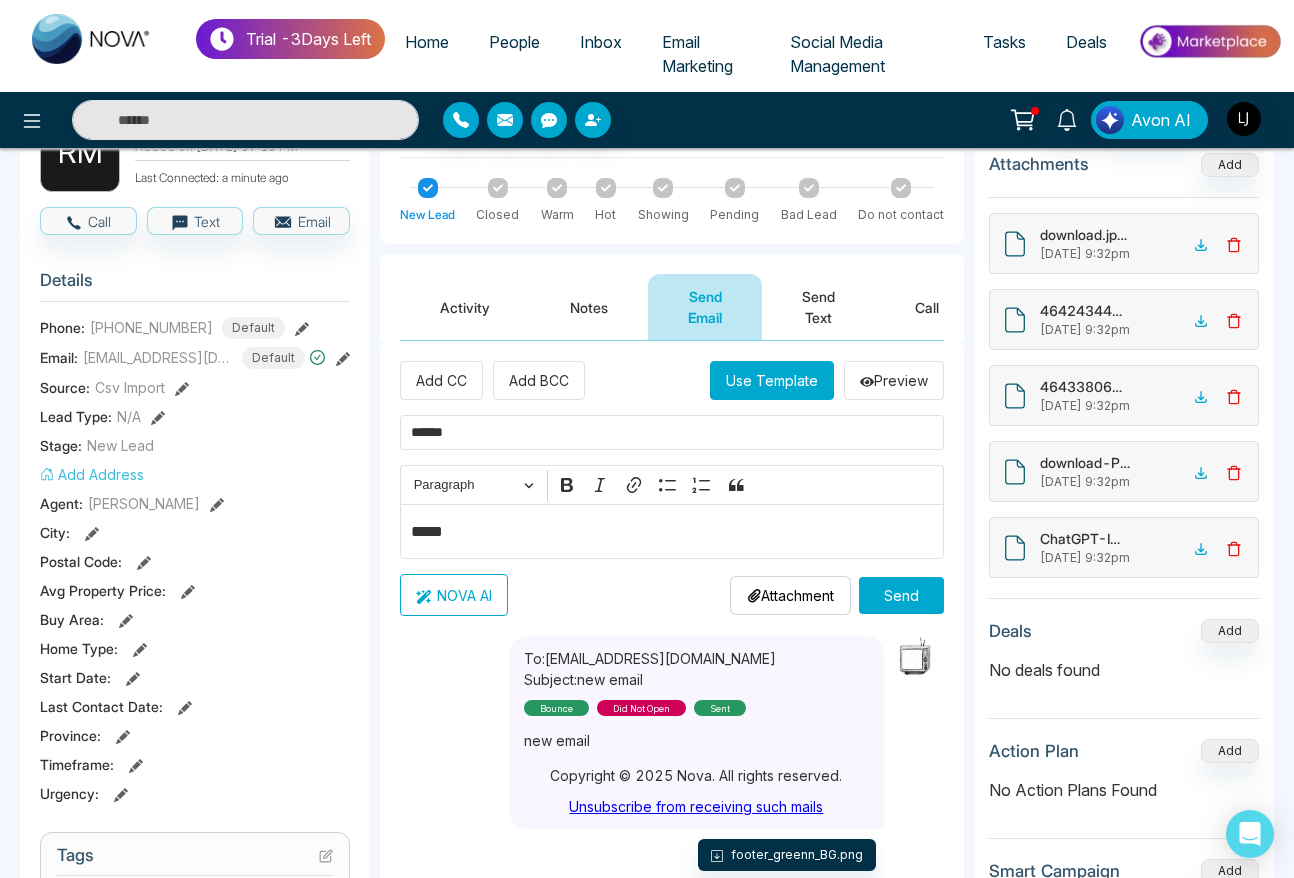 type on "*****" 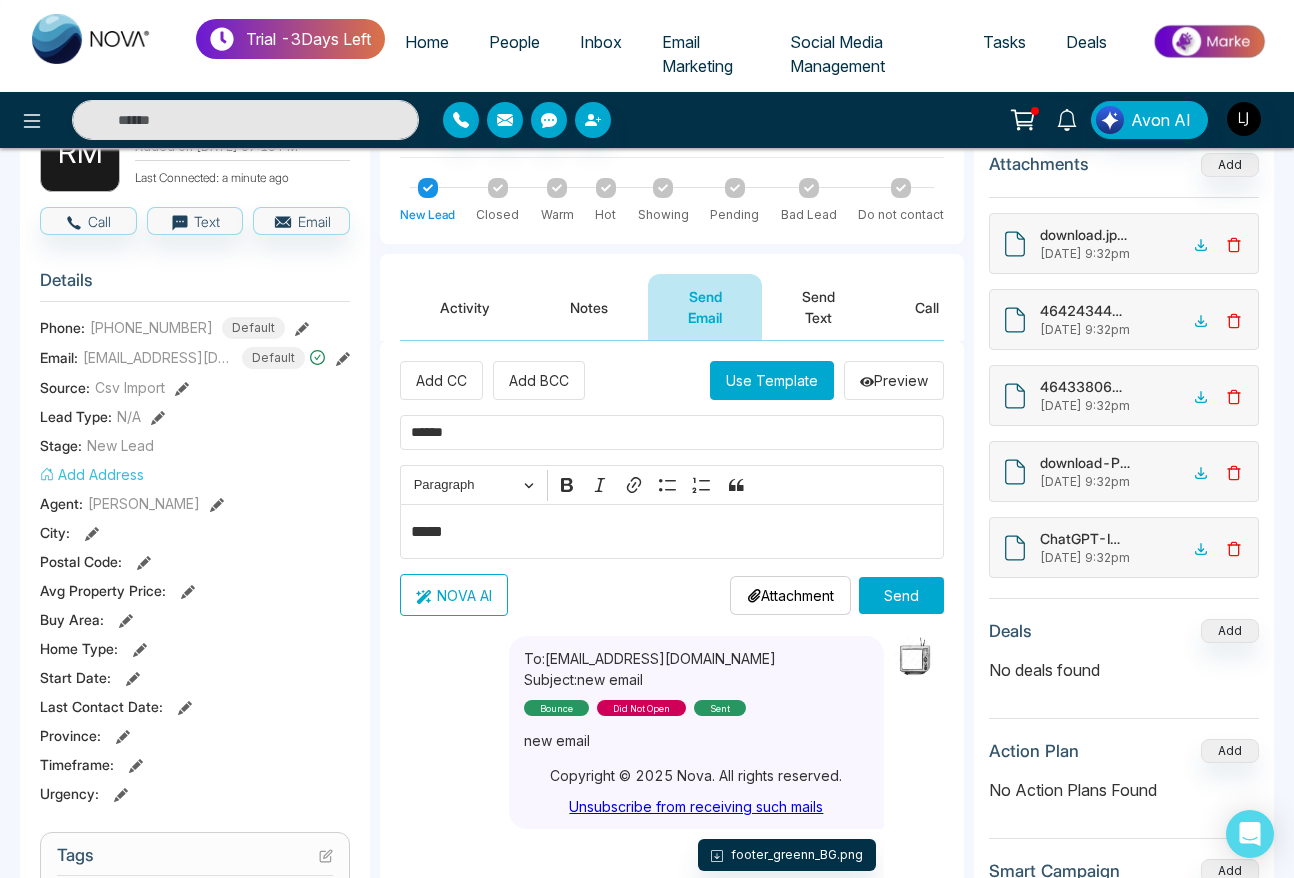 click on "Attachment Choose File" at bounding box center [790, 595] 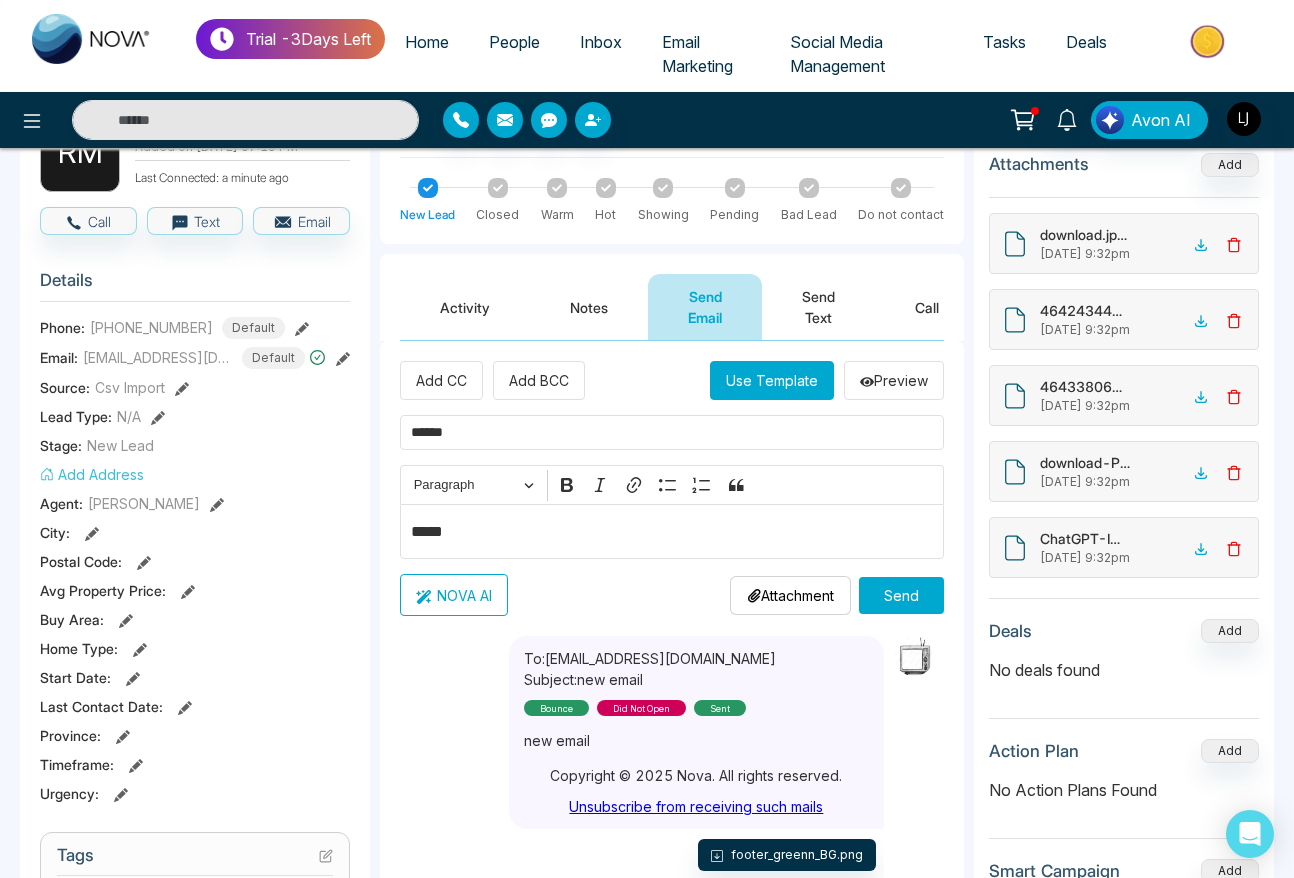 click on "Attachment" at bounding box center (790, 595) 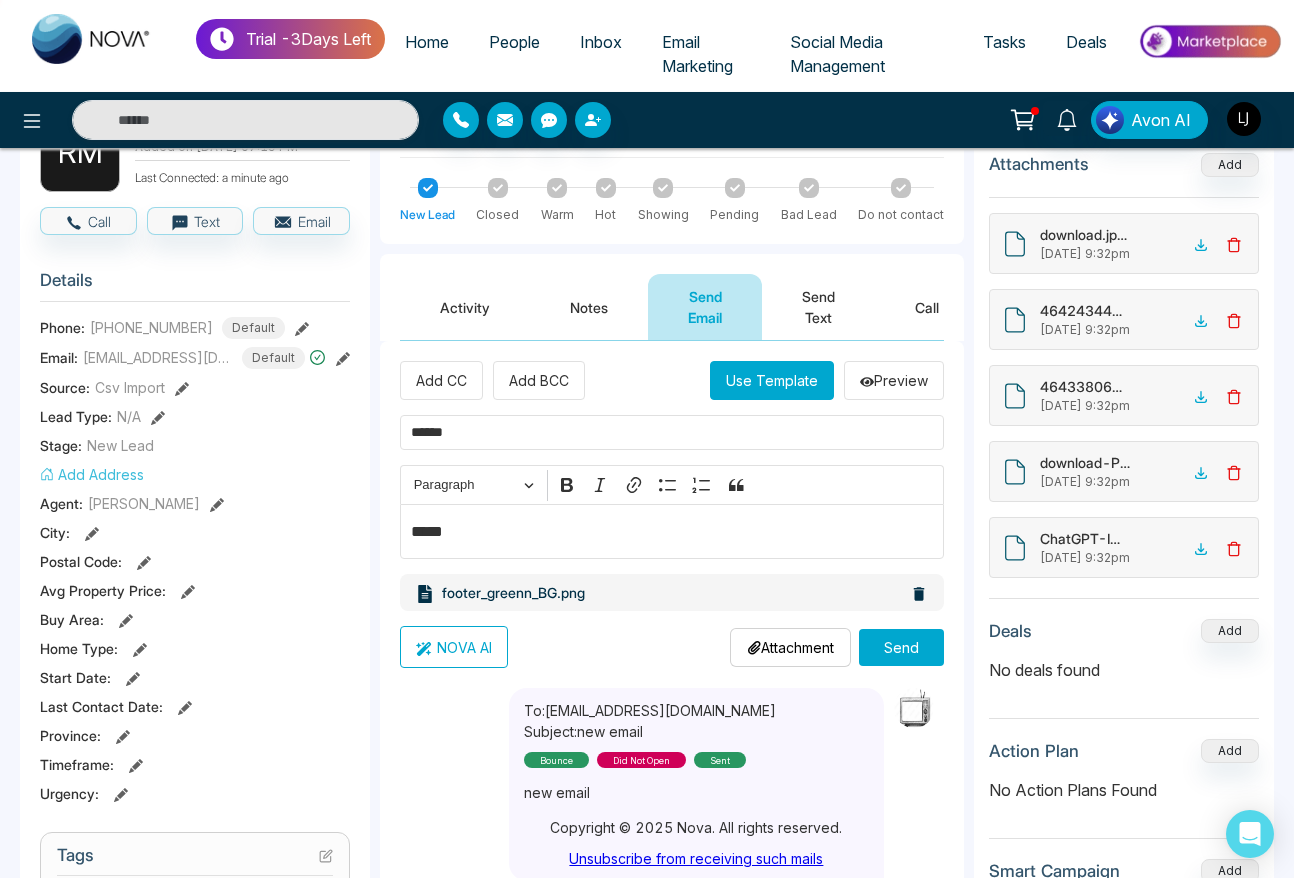 click on "Send" at bounding box center (901, 647) 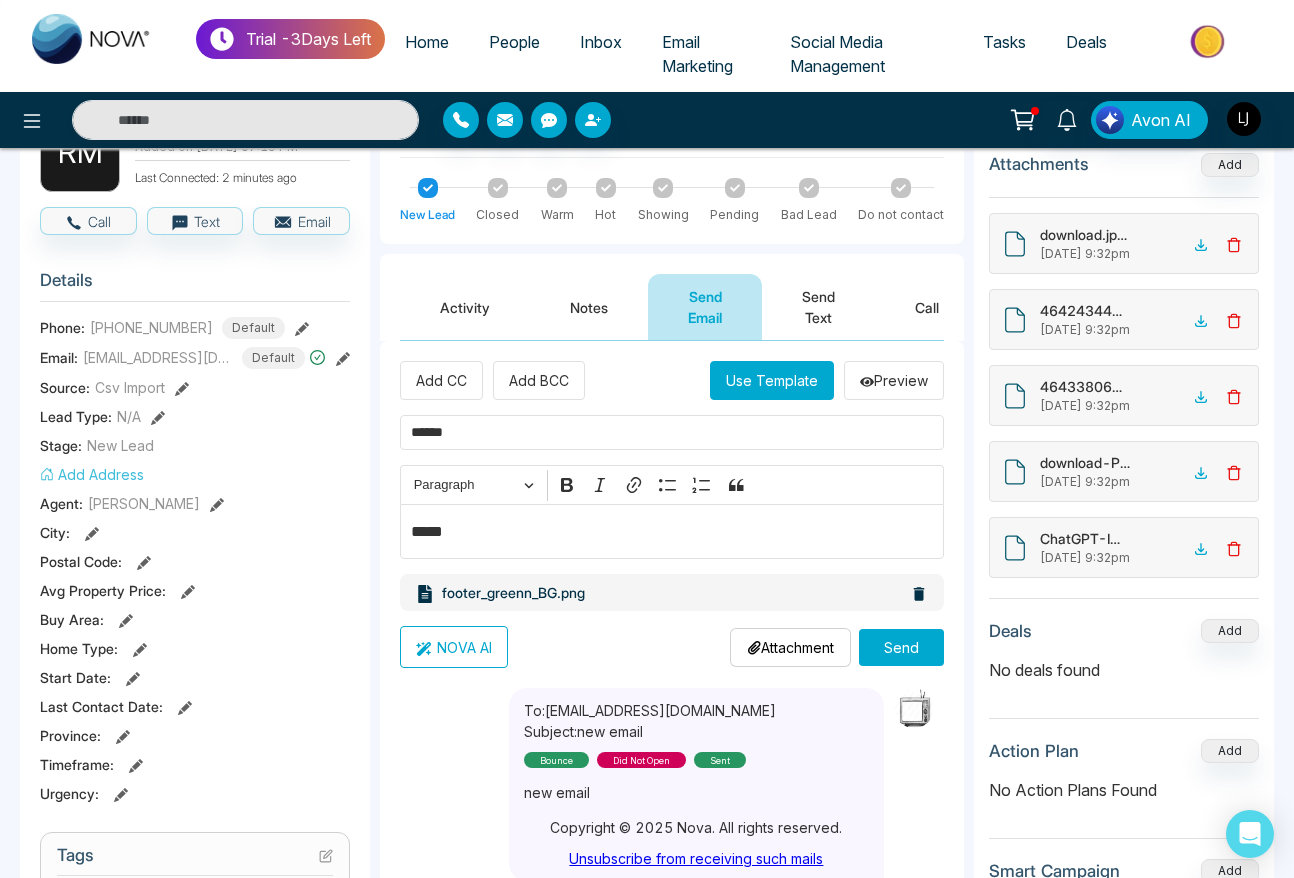 click 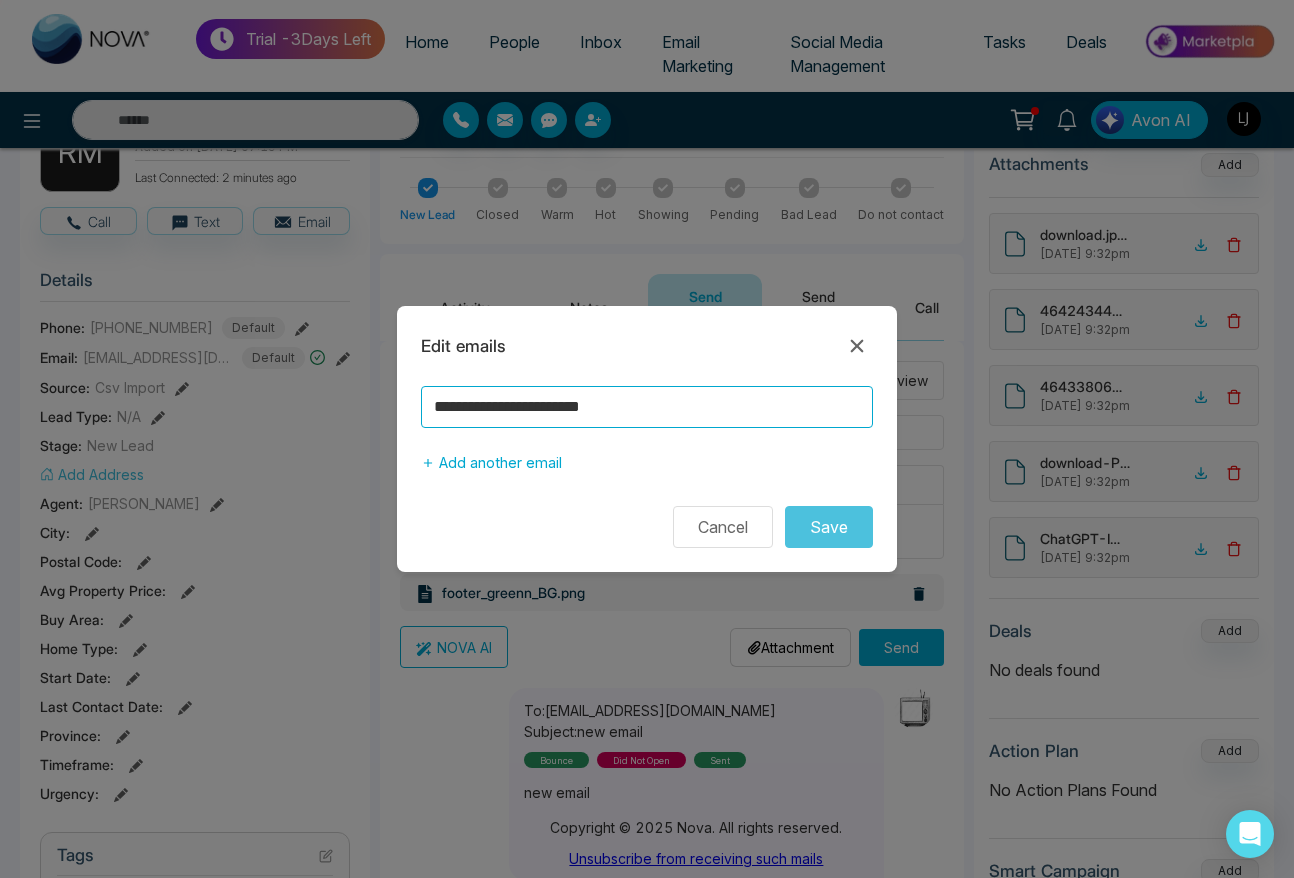 click on "**********" at bounding box center [647, 407] 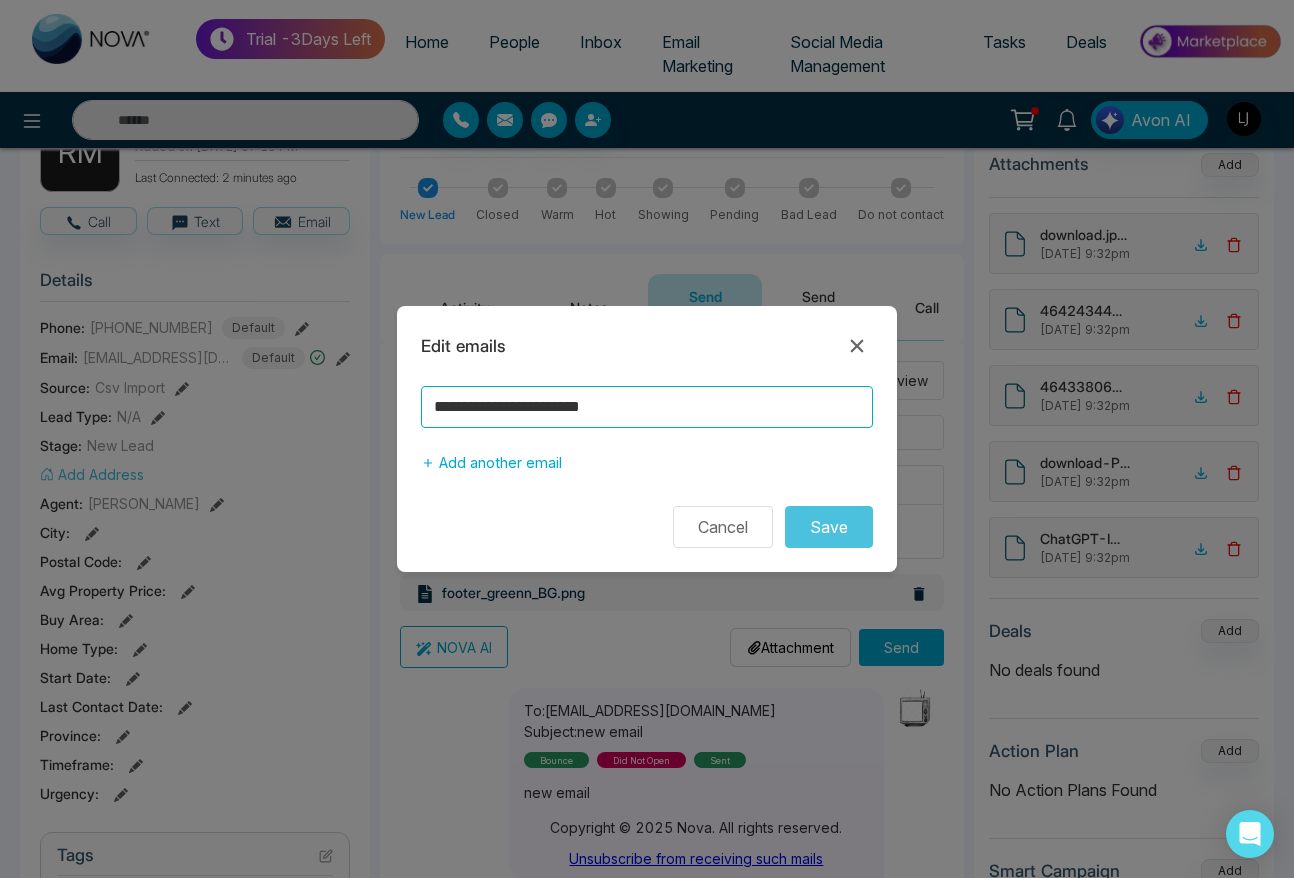 click on "**********" at bounding box center [647, 407] 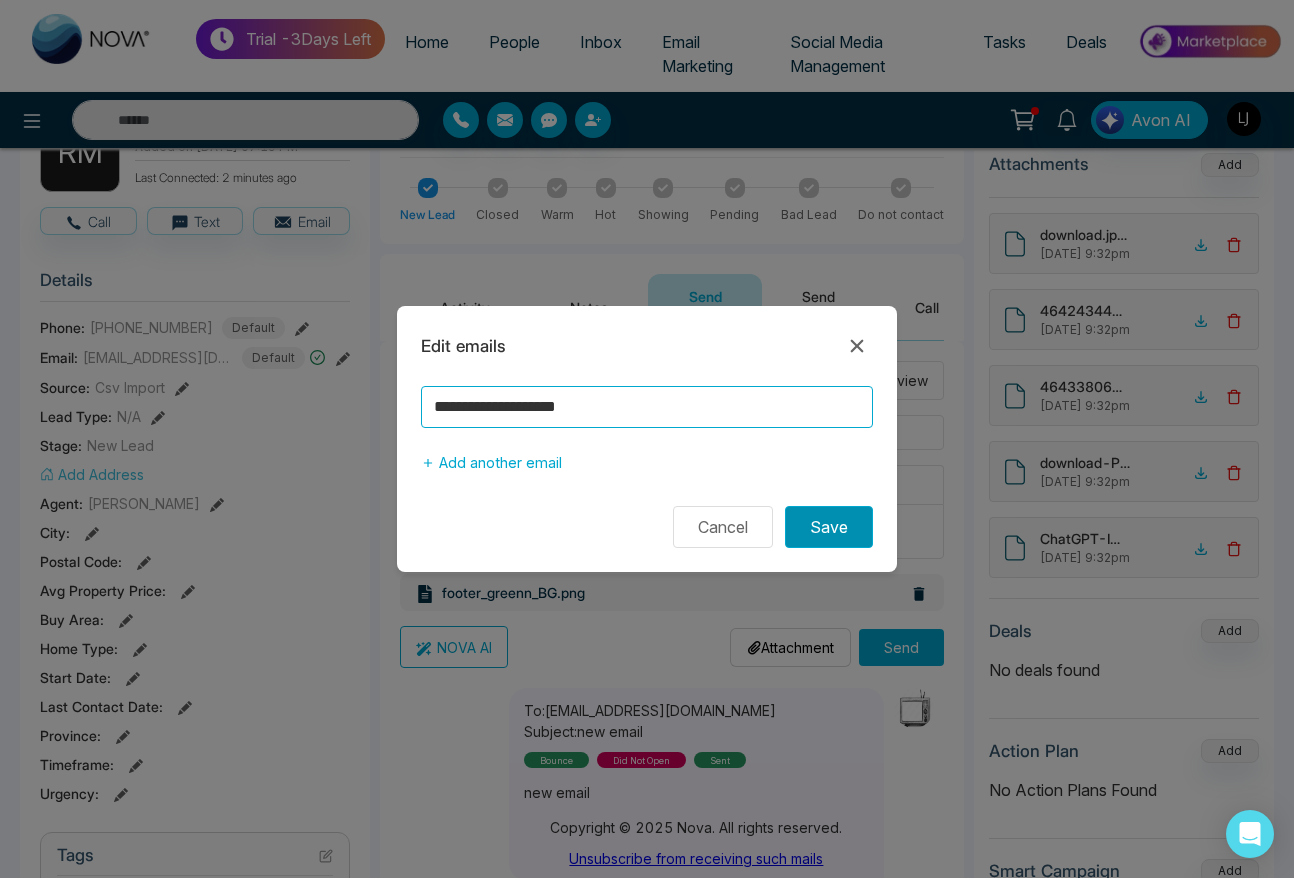 type on "**********" 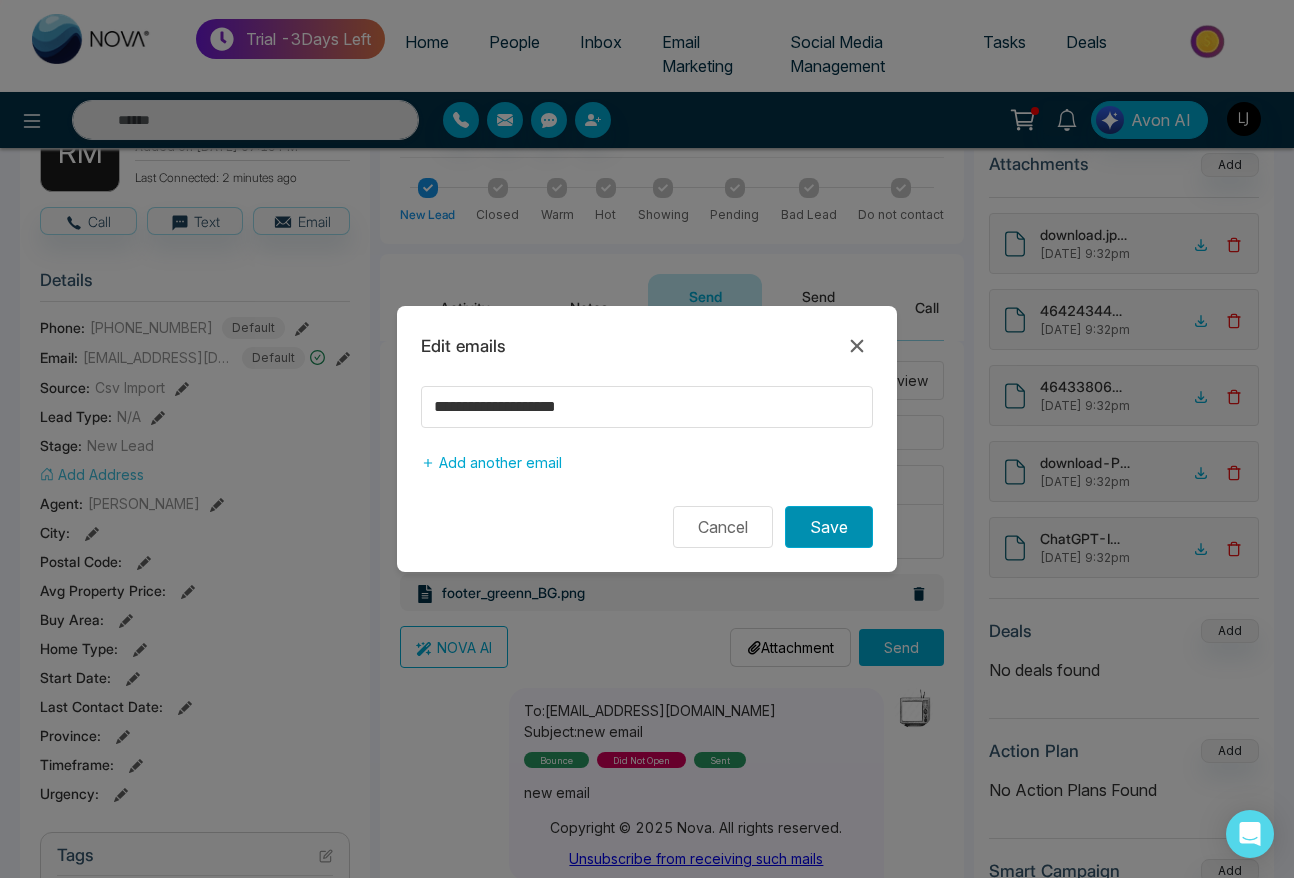 click on "Save" at bounding box center (829, 527) 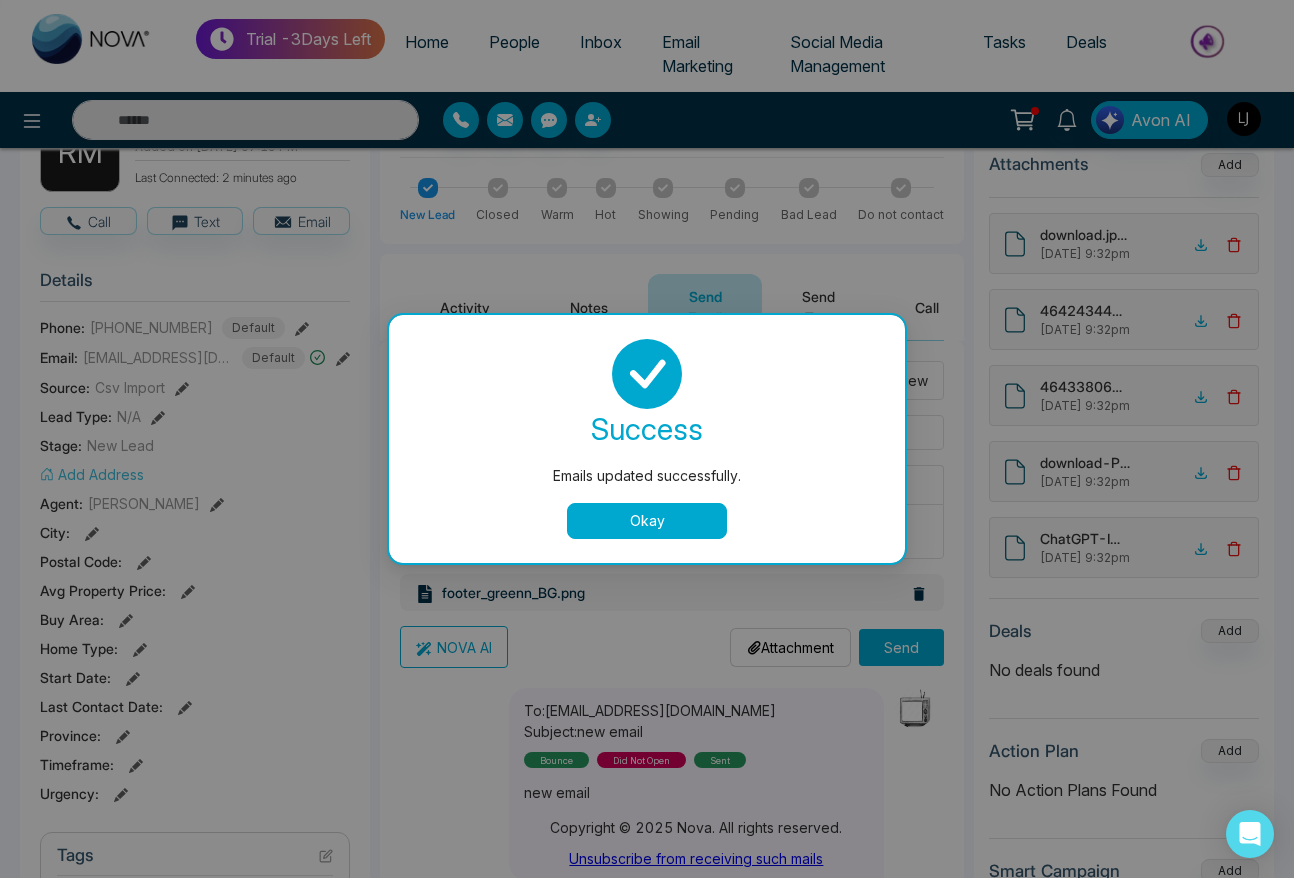 click on "Okay" at bounding box center (647, 521) 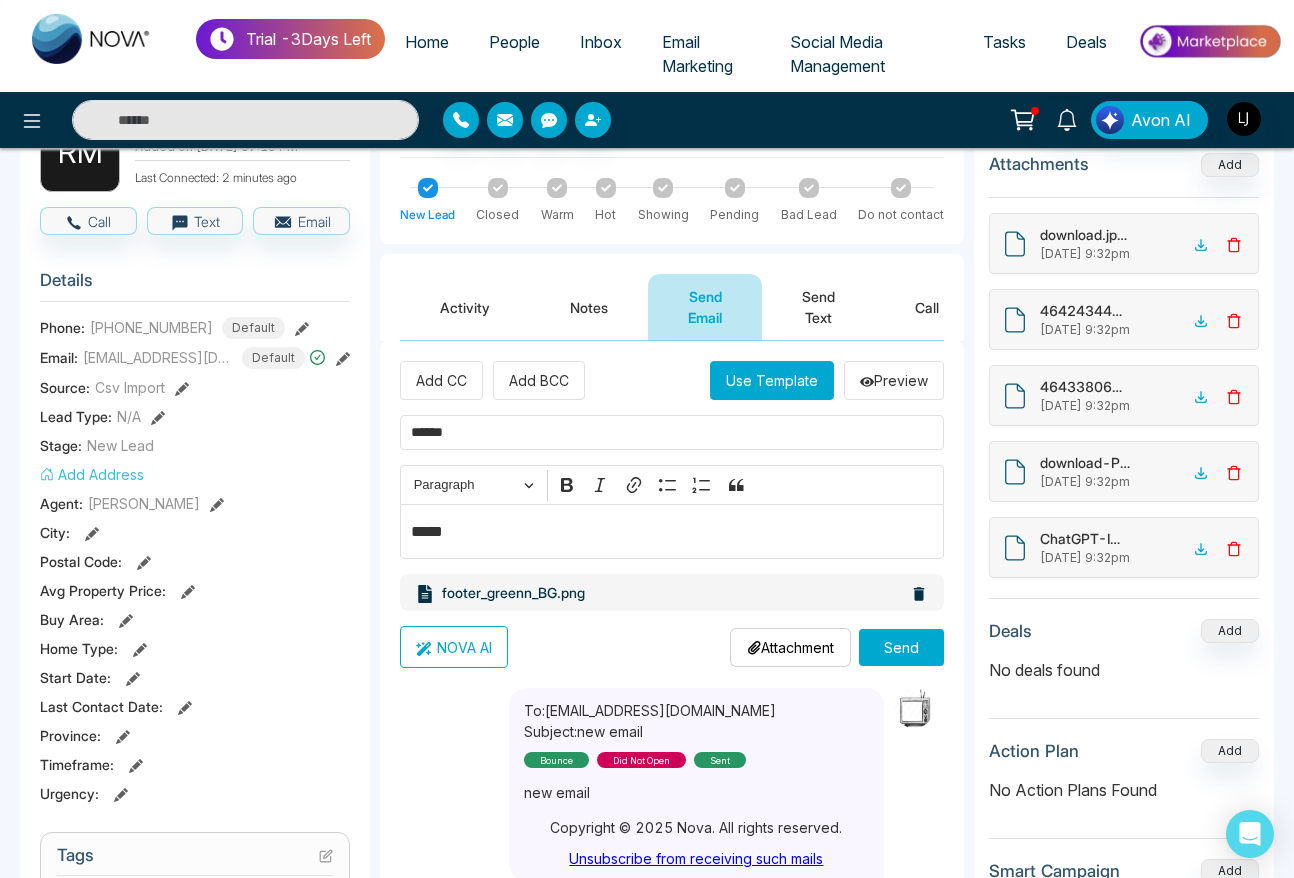 click on "Send" at bounding box center [901, 647] 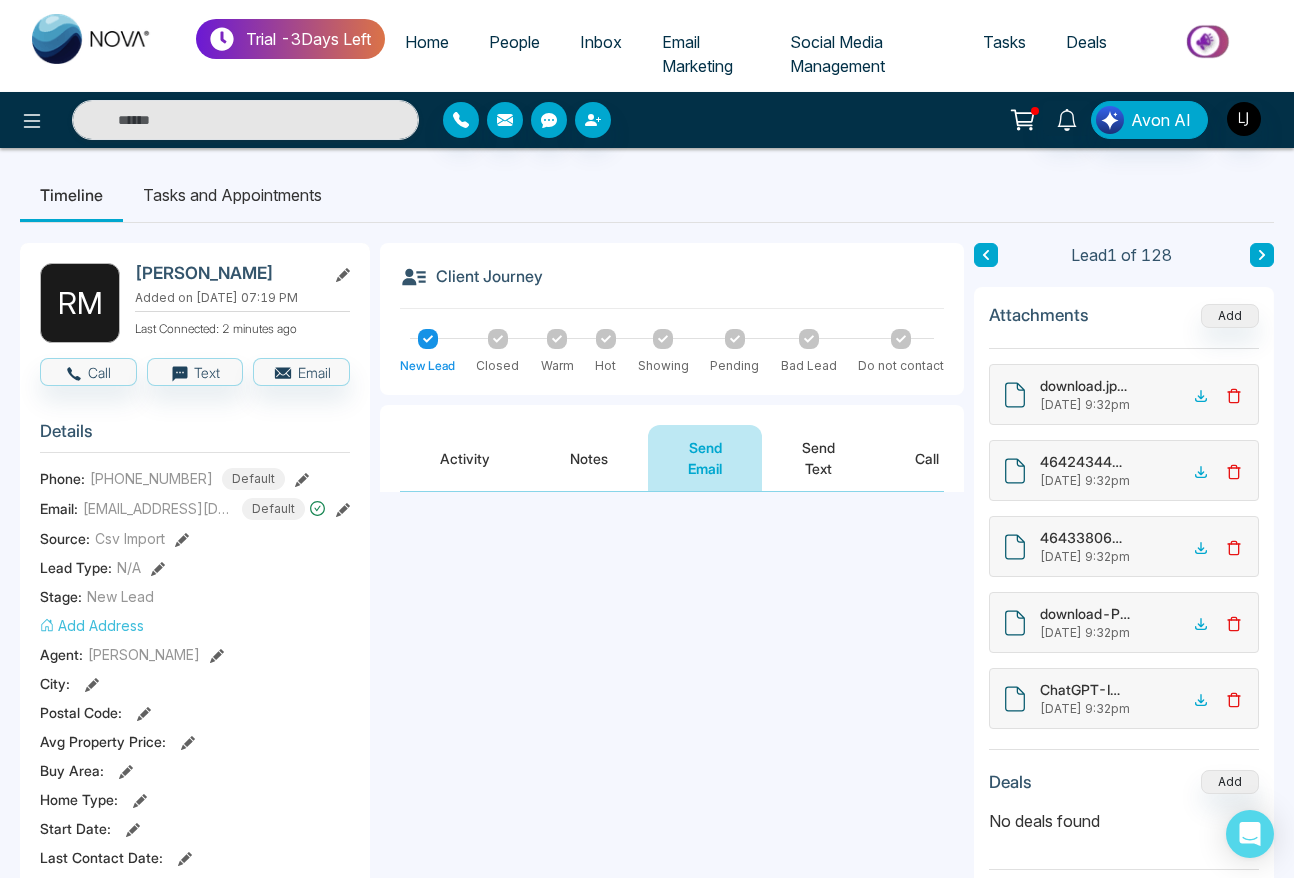 scroll, scrollTop: 0, scrollLeft: 0, axis: both 